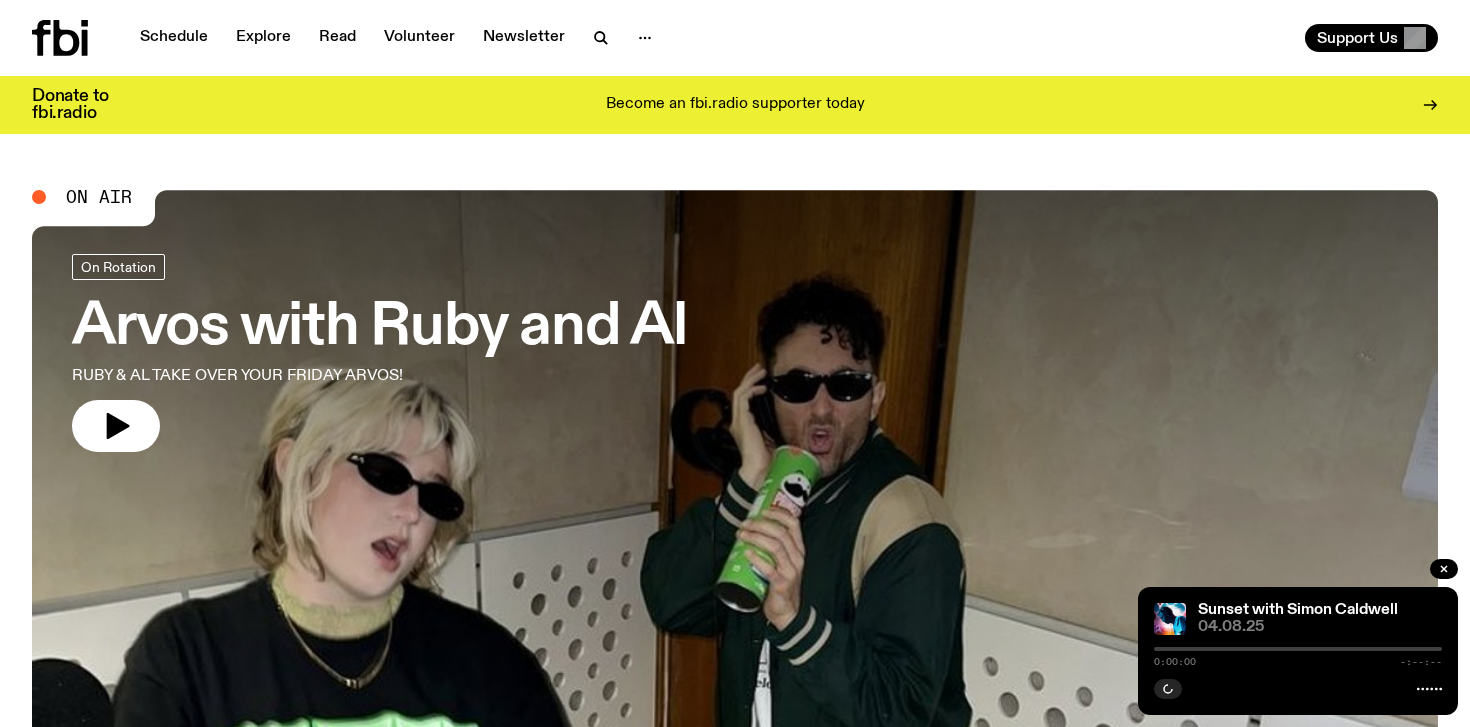 scroll, scrollTop: 0, scrollLeft: 0, axis: both 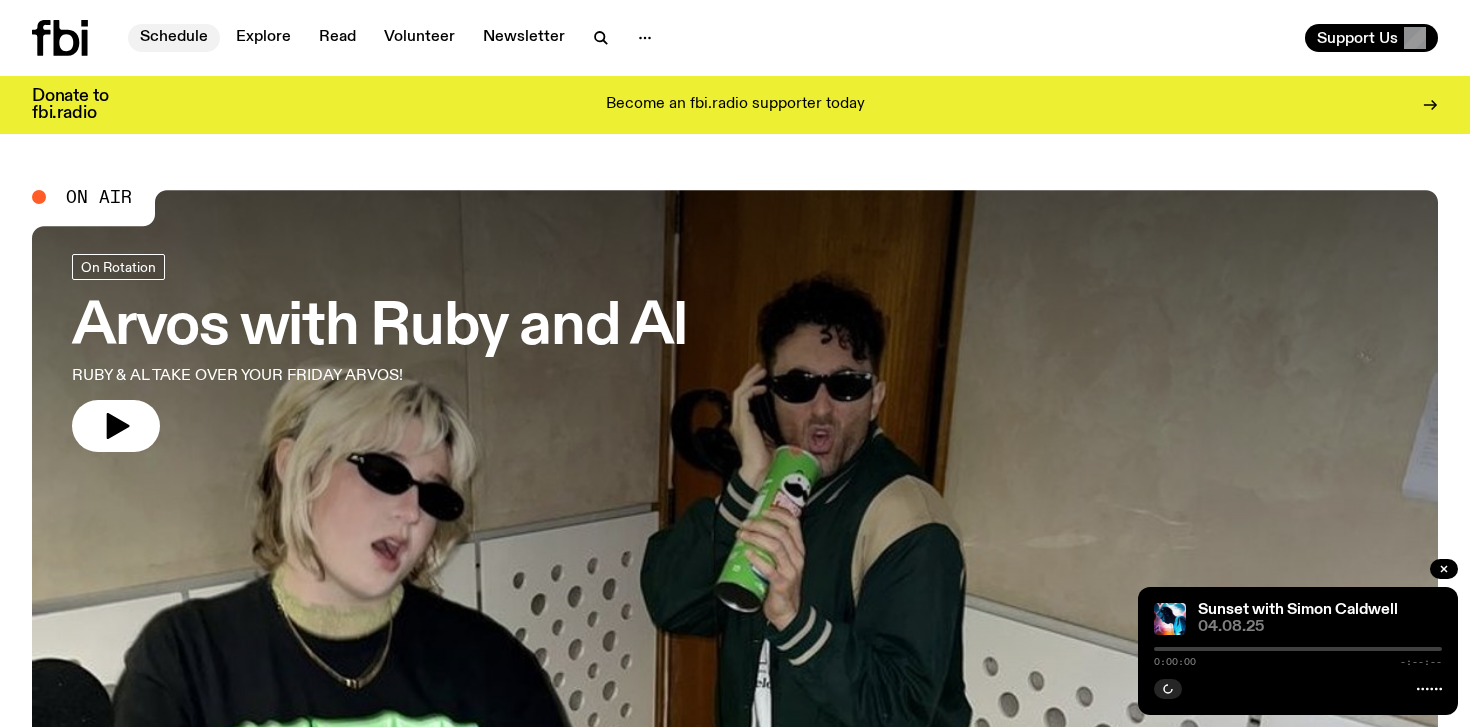 click on "Schedule" at bounding box center [174, 38] 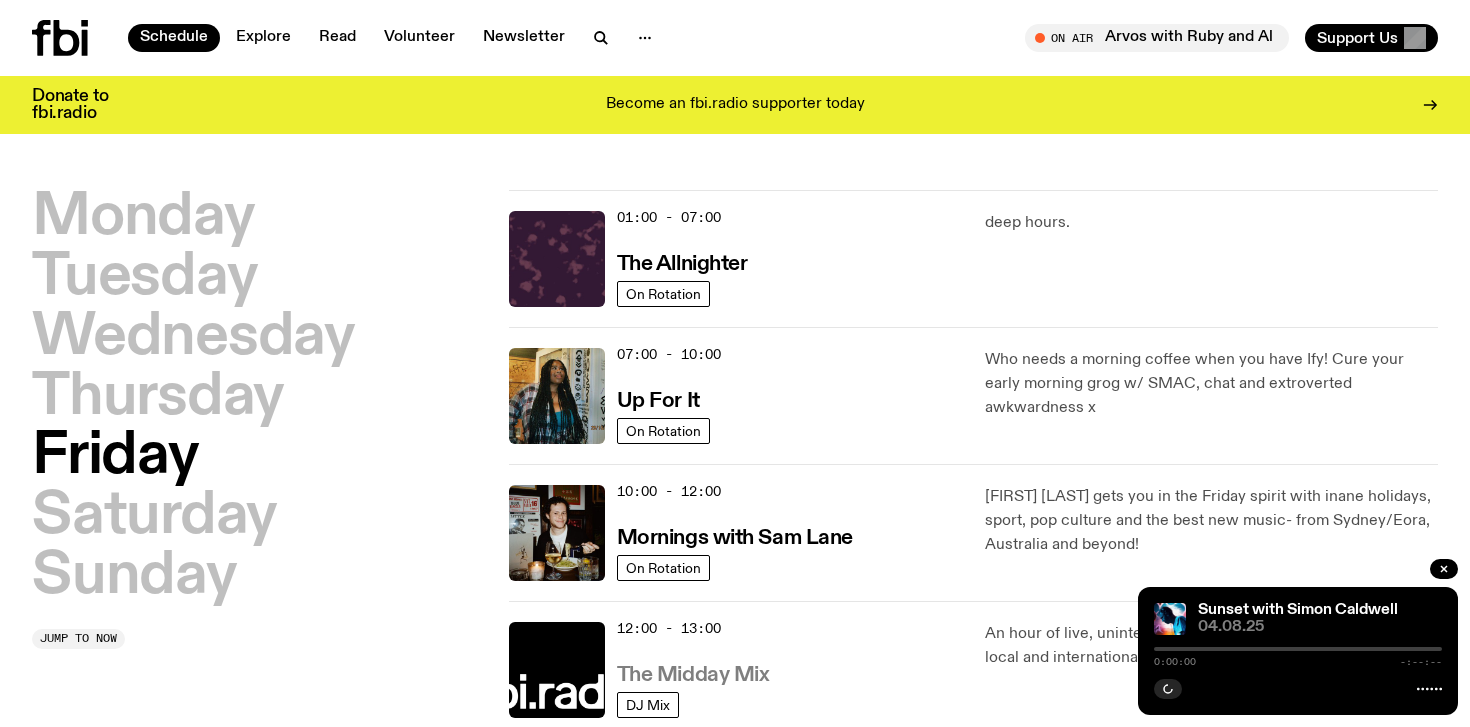 click on "The Midday Mix" at bounding box center [693, 675] 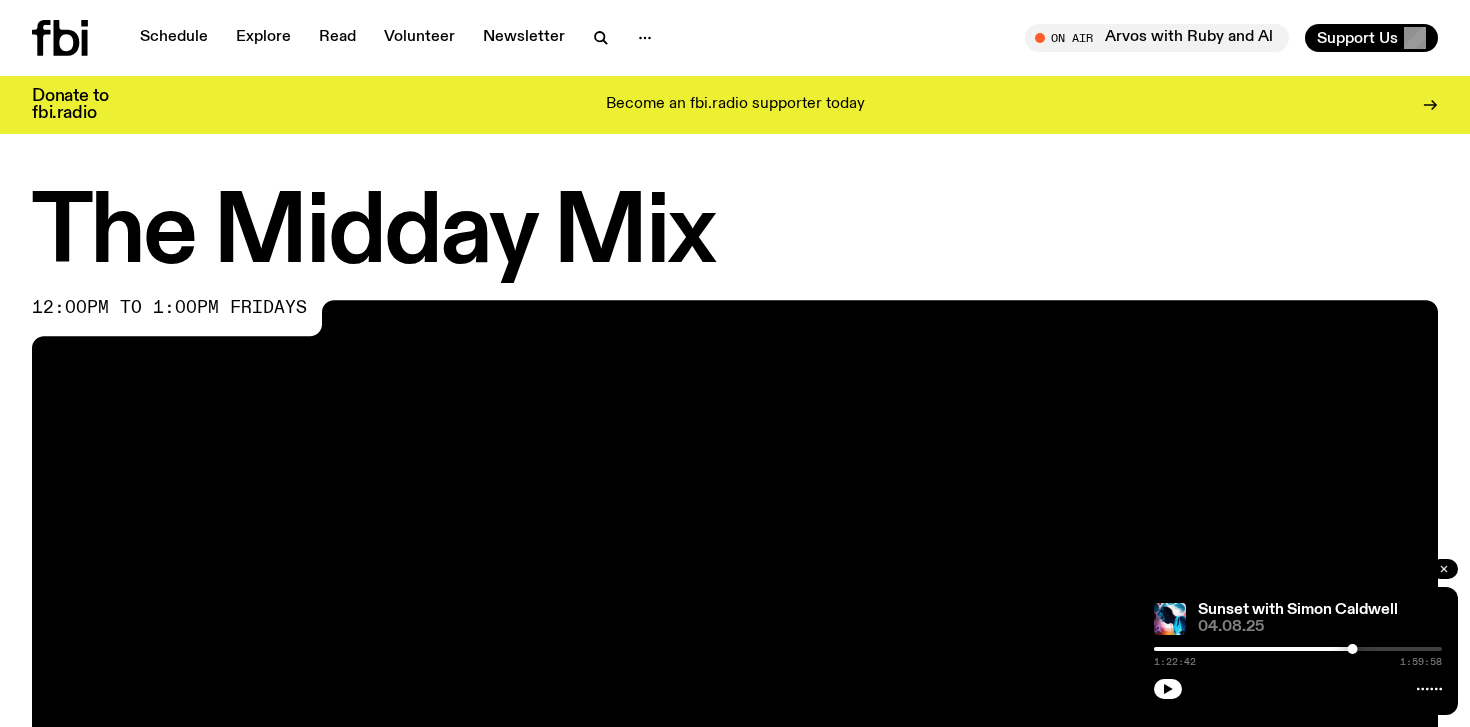 click 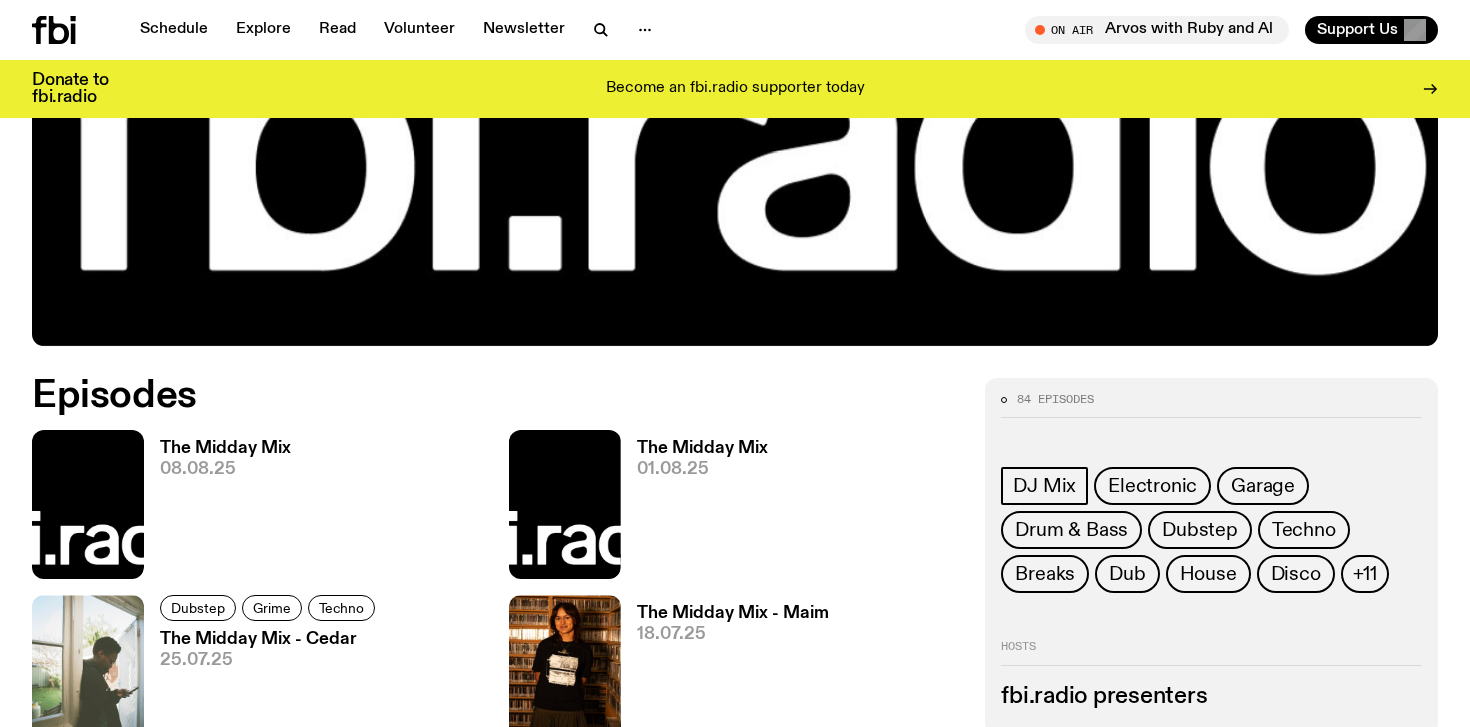 scroll, scrollTop: 760, scrollLeft: 0, axis: vertical 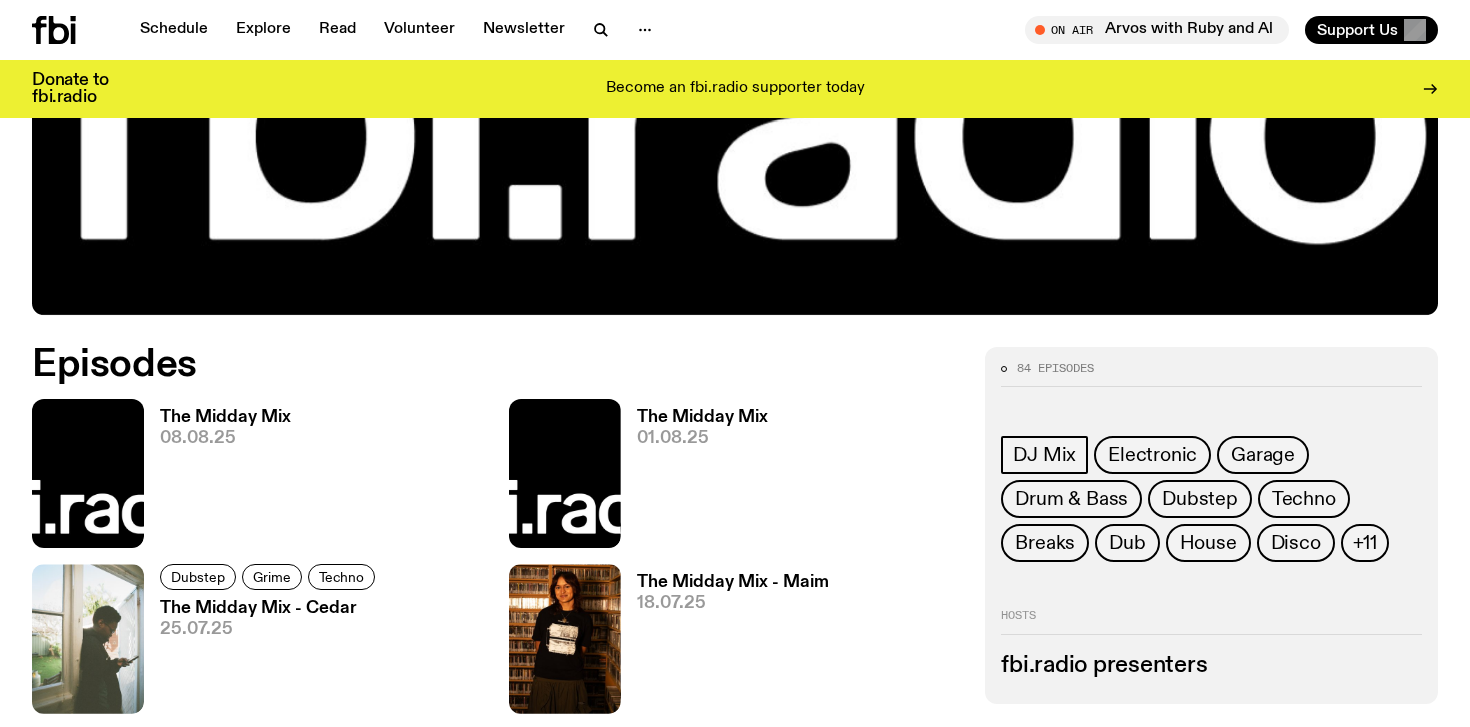 click on "The Midday Mix" at bounding box center [225, 417] 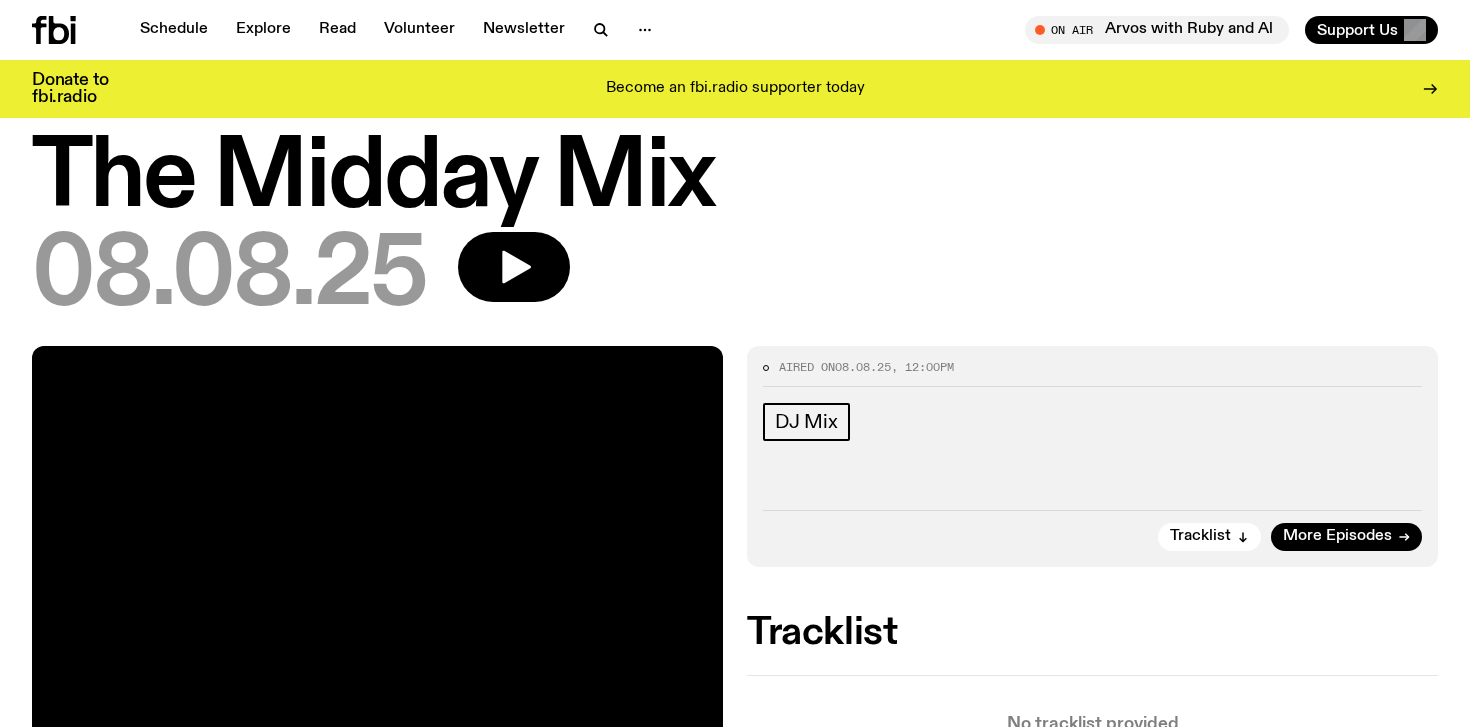 scroll, scrollTop: 80, scrollLeft: 0, axis: vertical 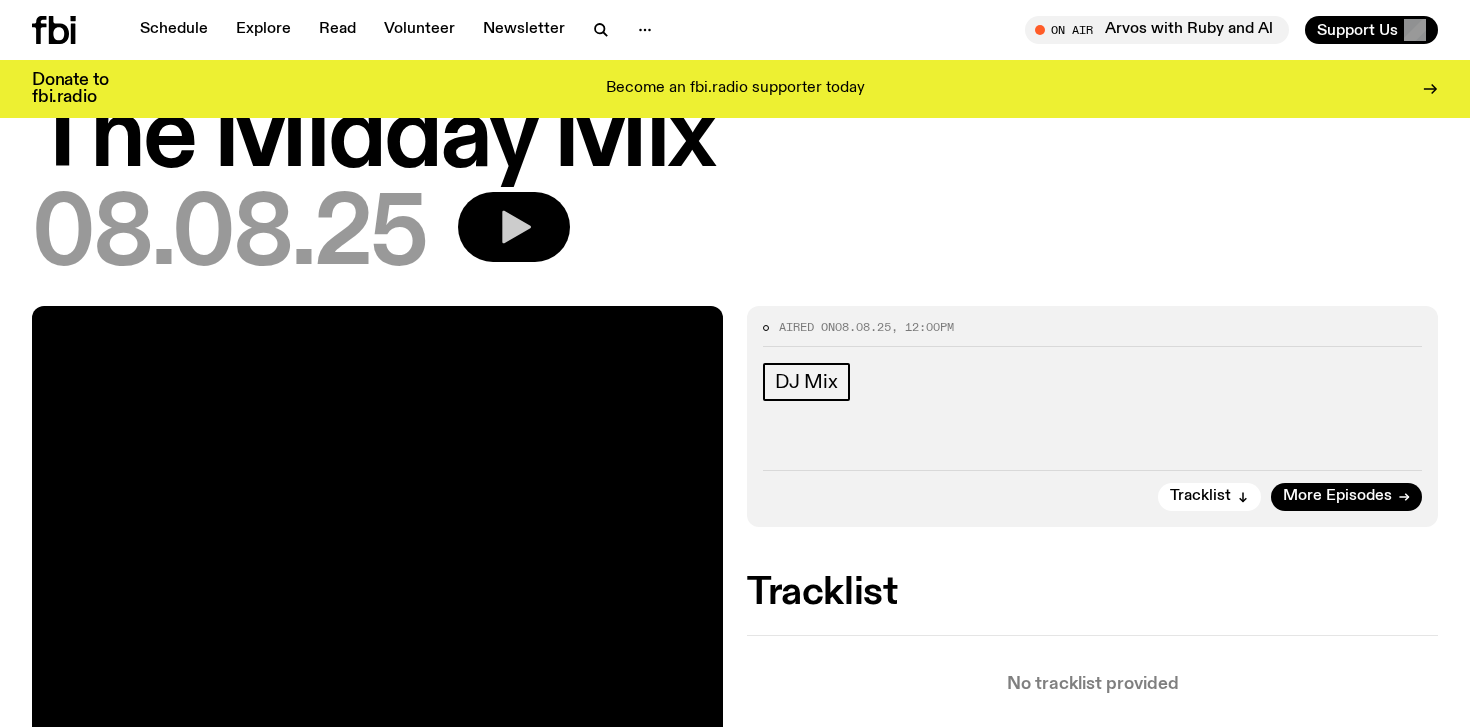 click 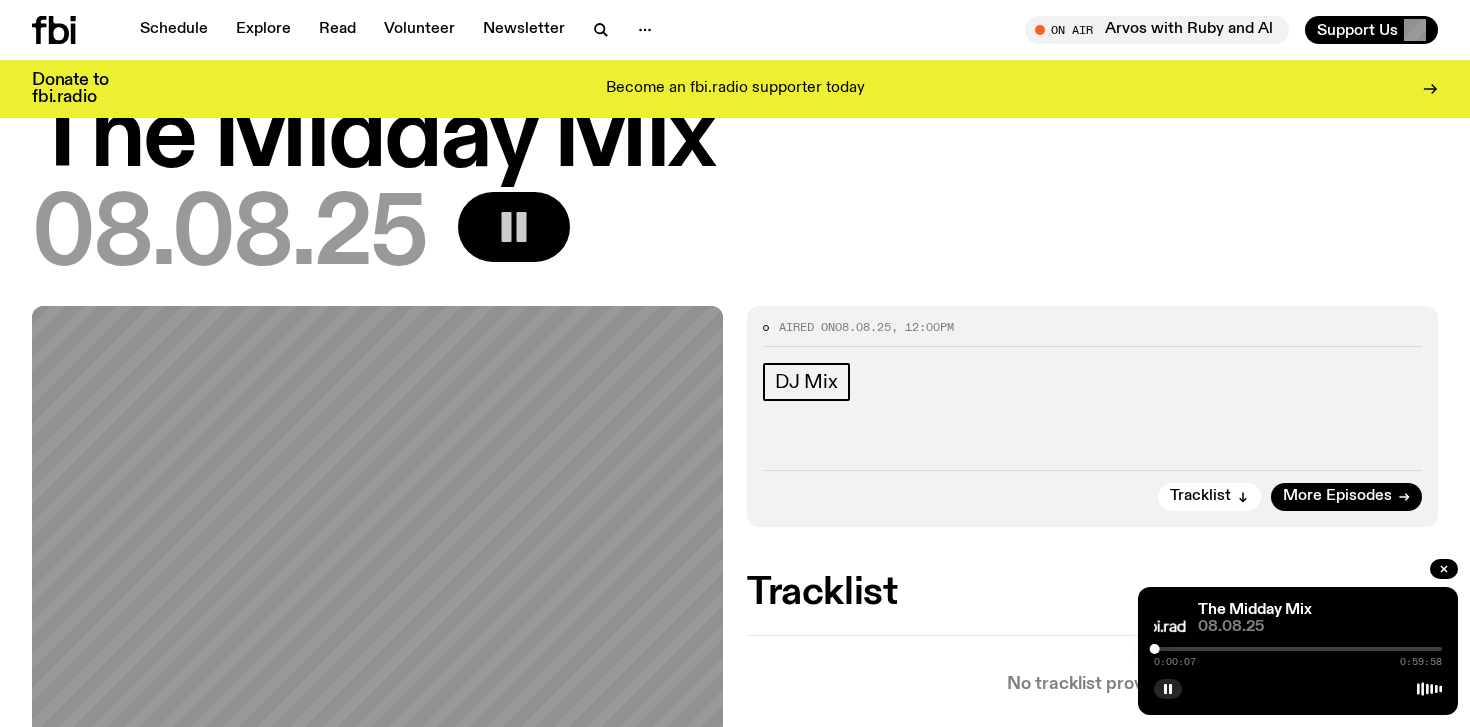 click 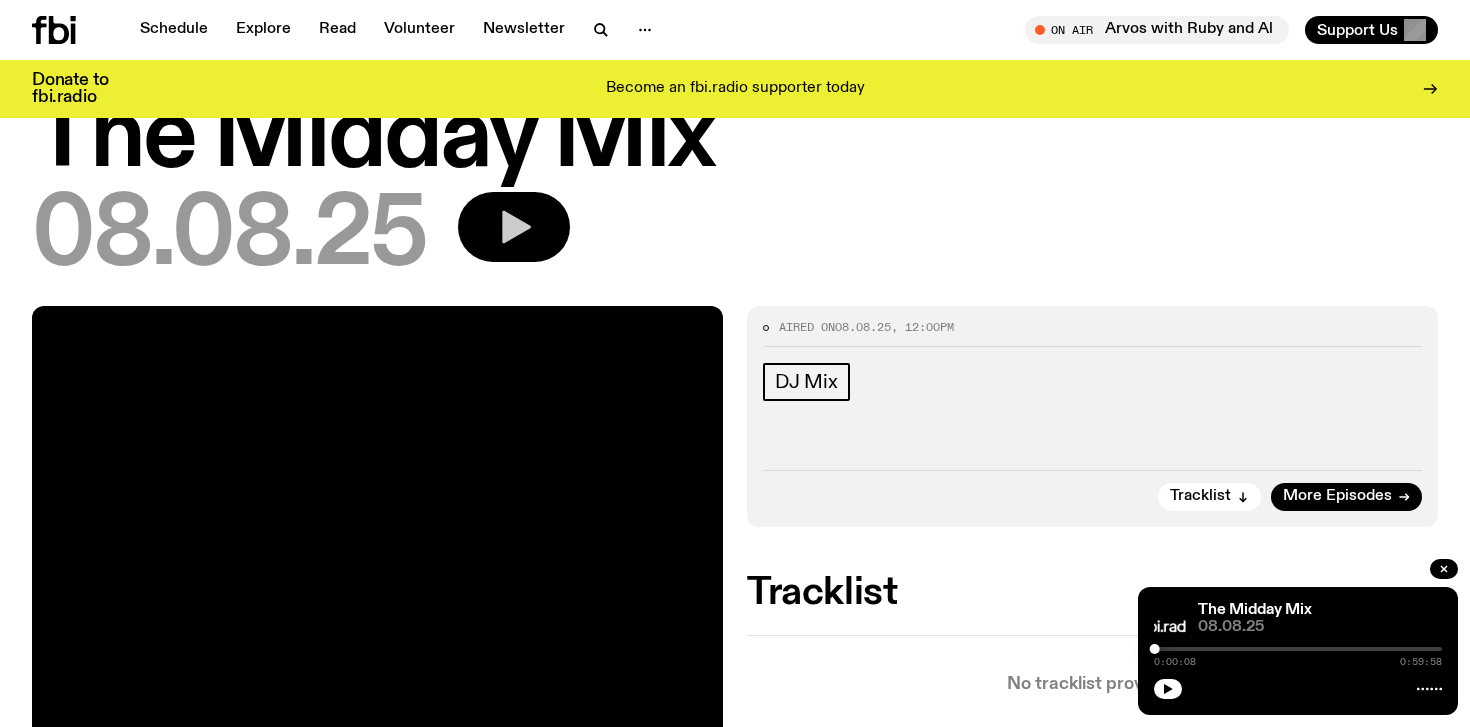 click 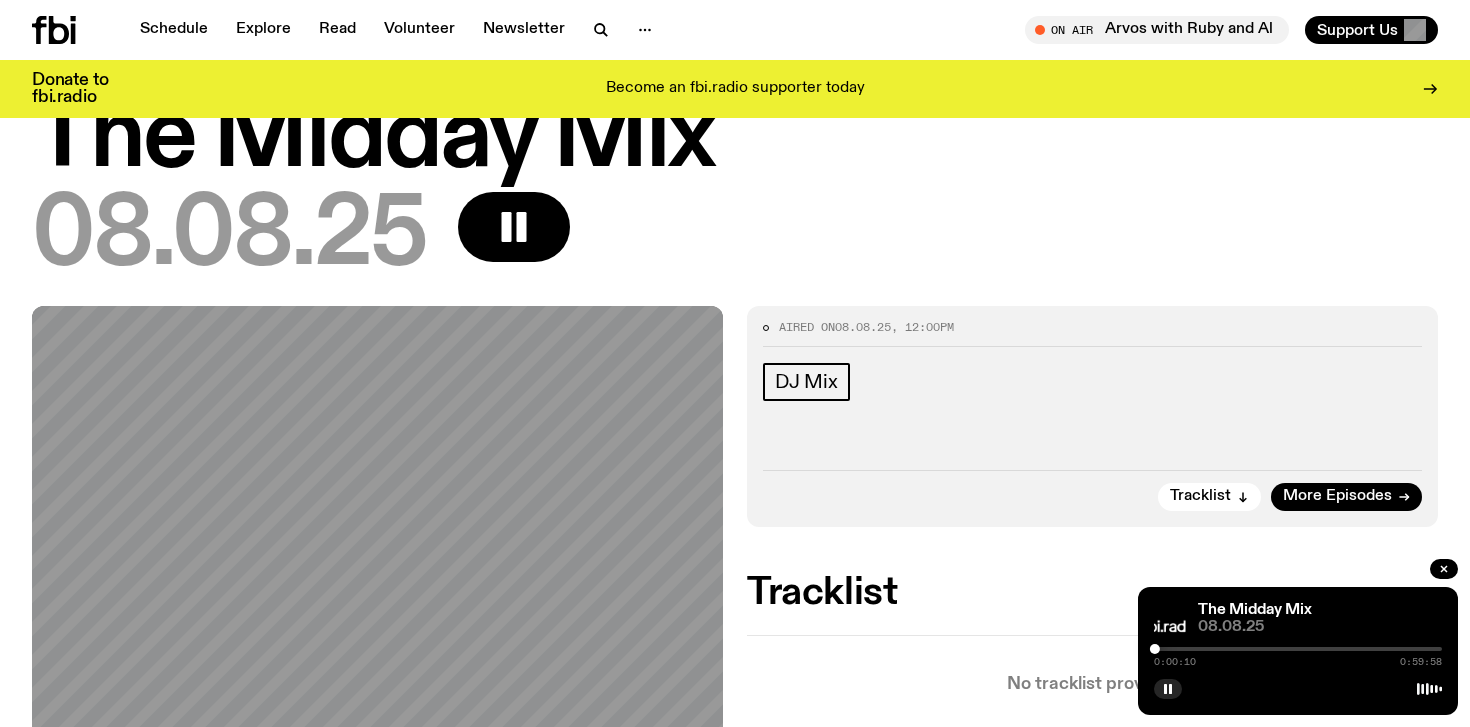 click at bounding box center [1298, 649] 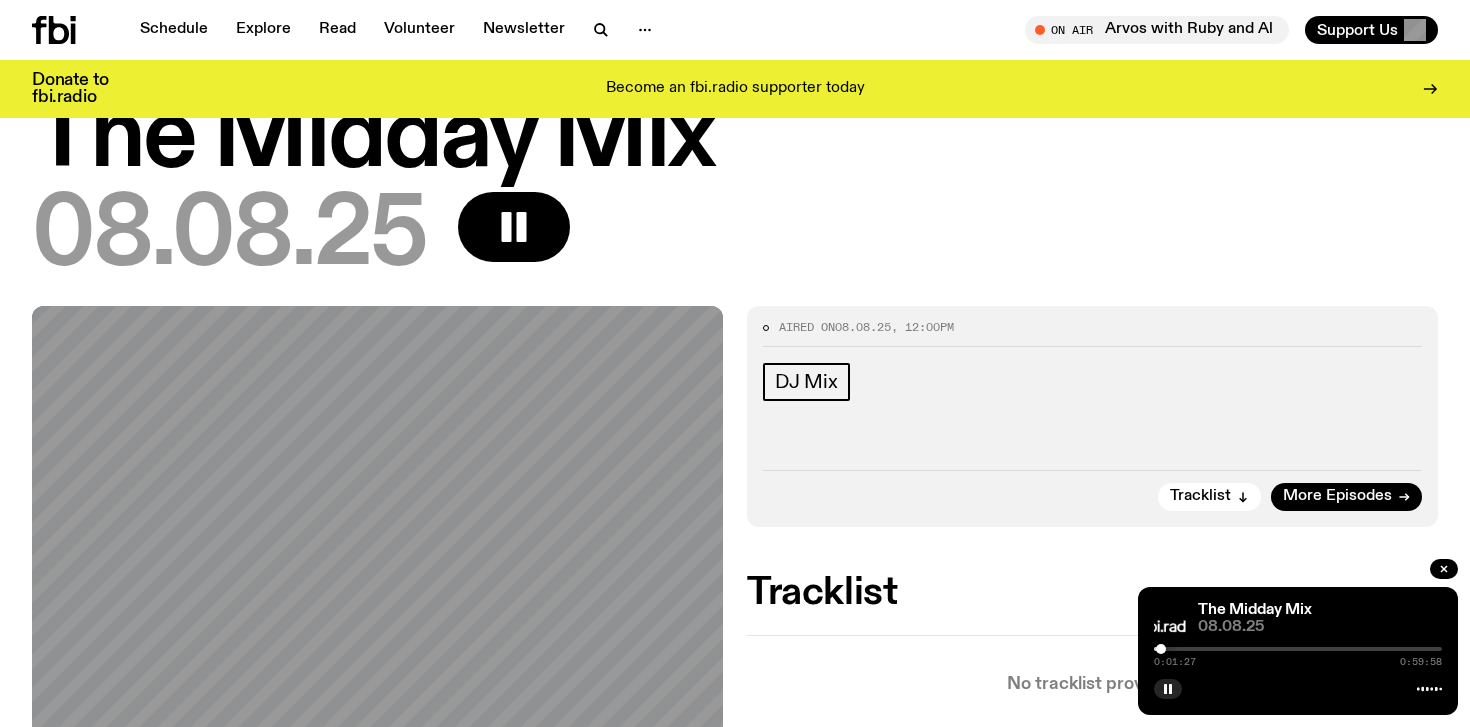 click at bounding box center (1161, 649) 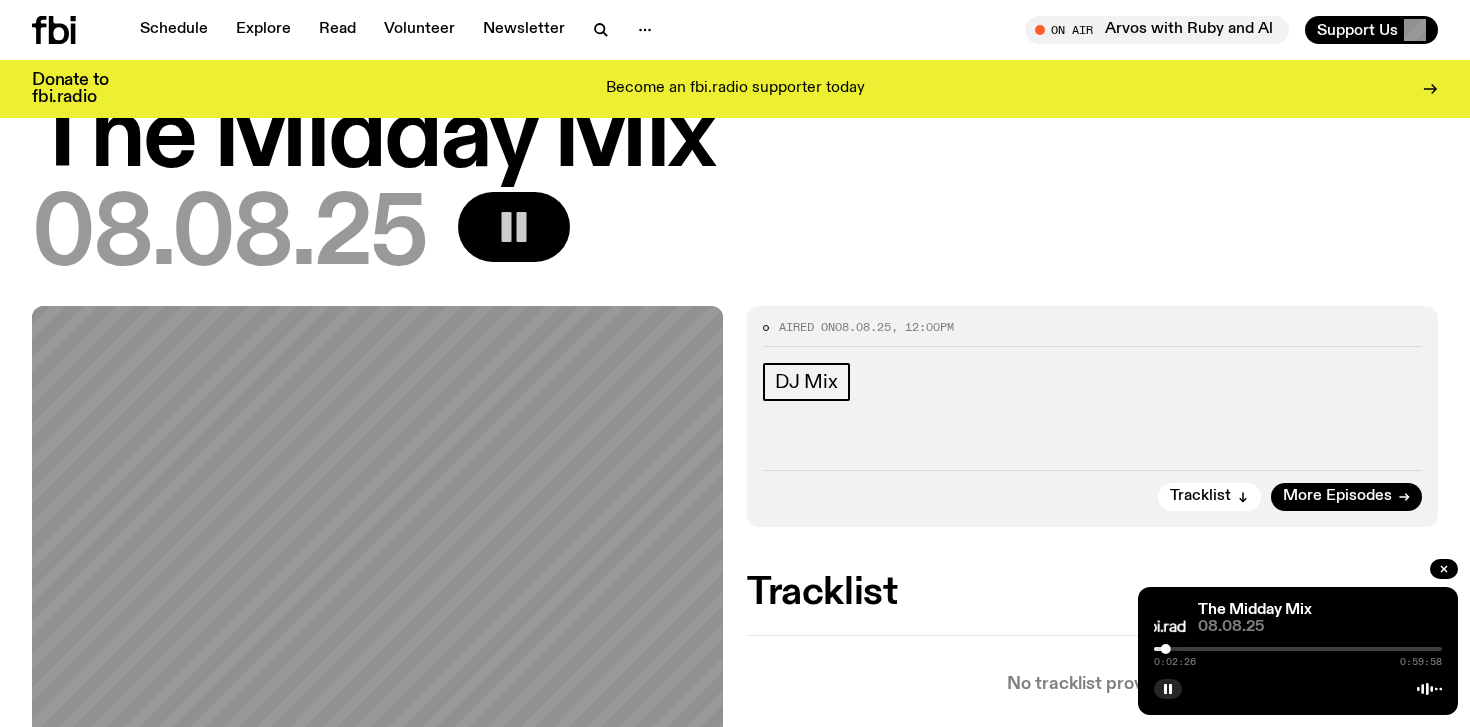 click 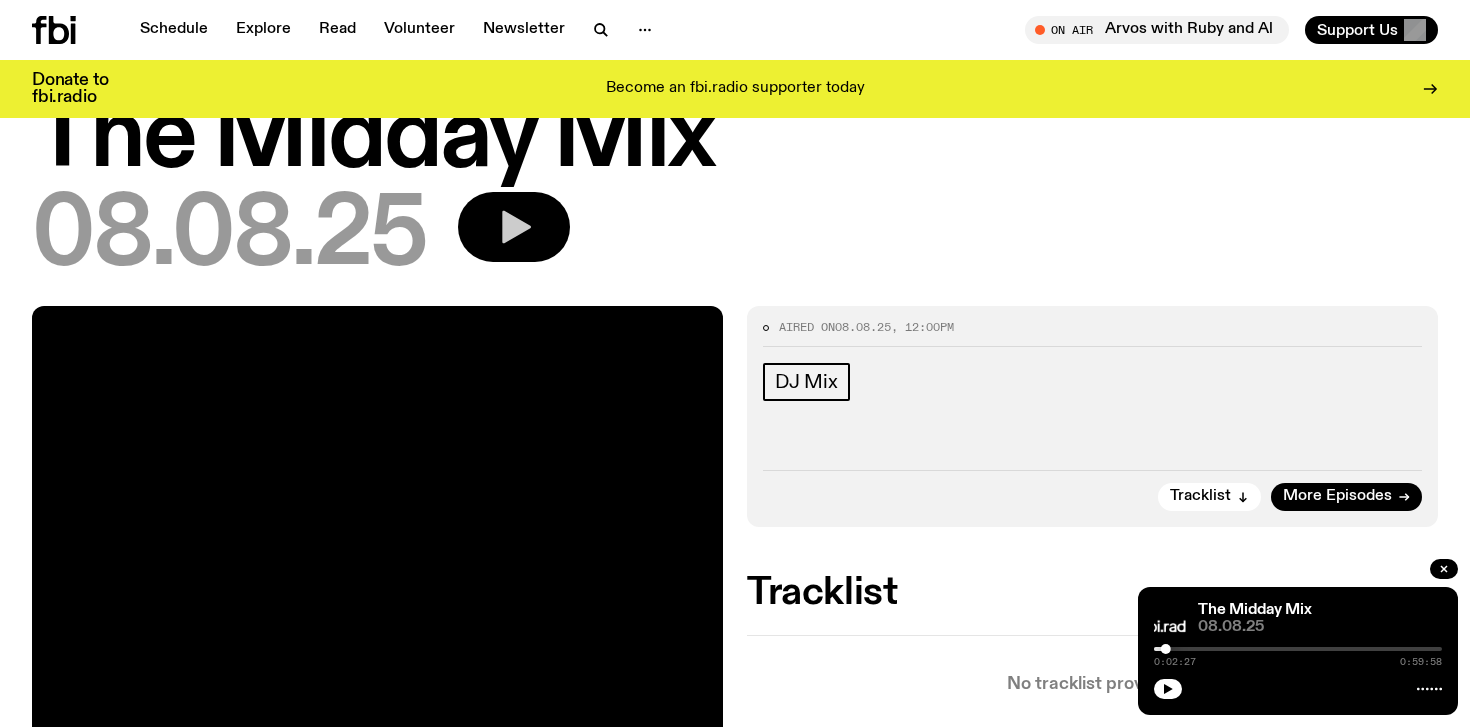click 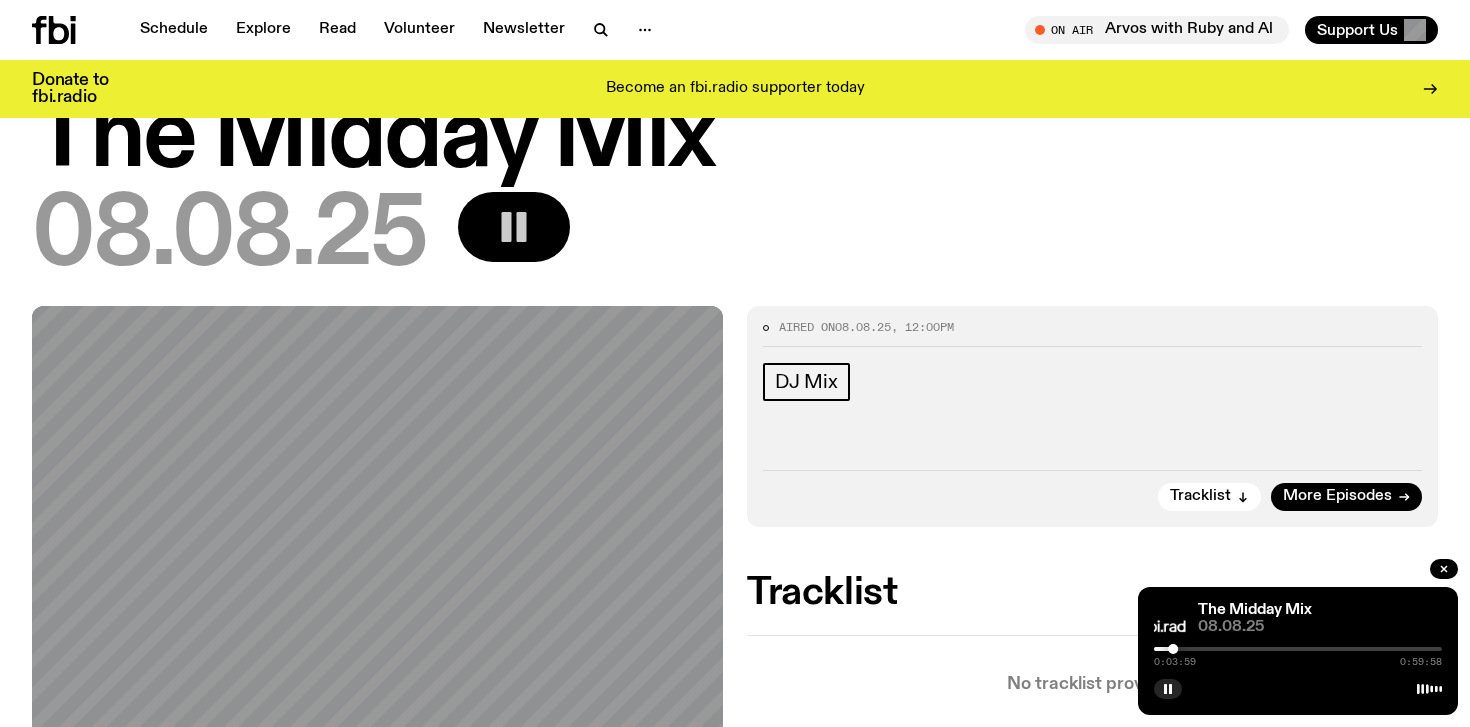 click at bounding box center [1298, 649] 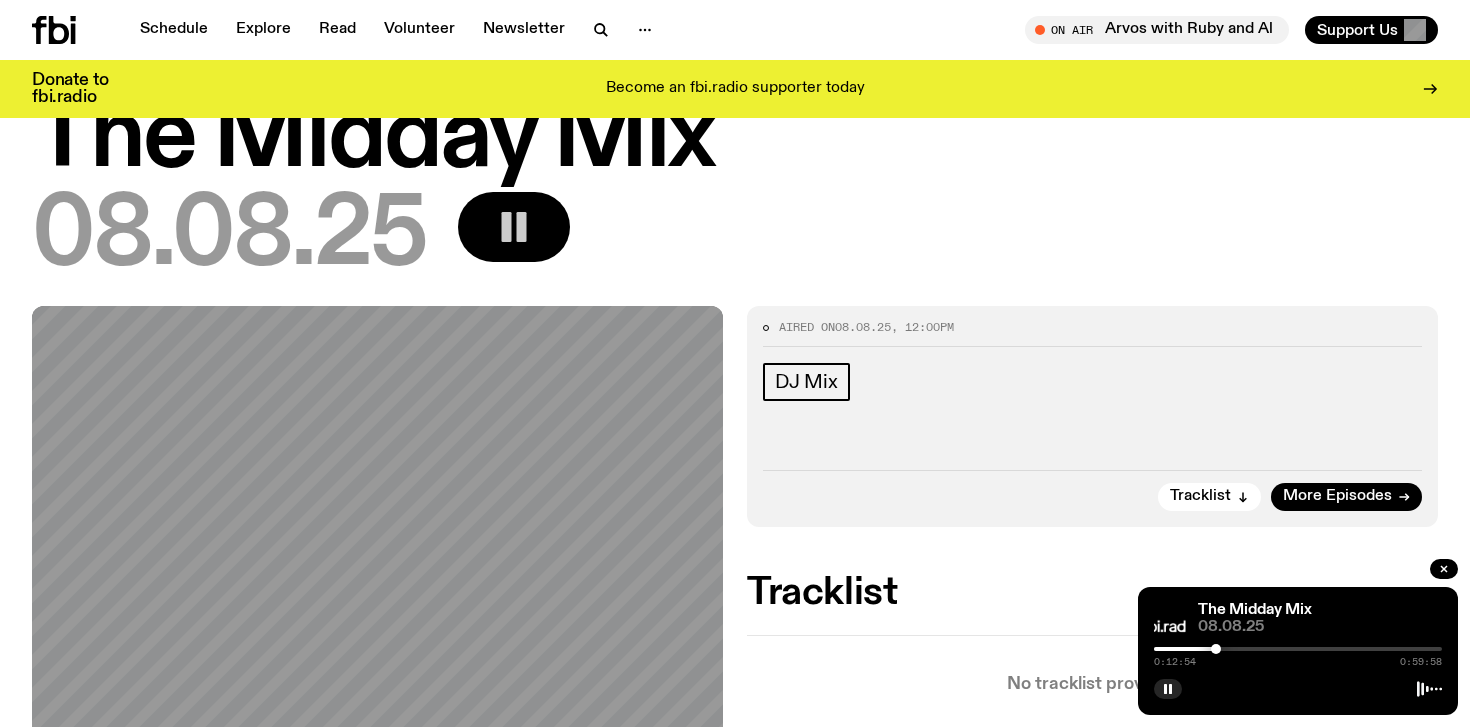 click on "0:12:54 0:59:58" at bounding box center (1298, 655) 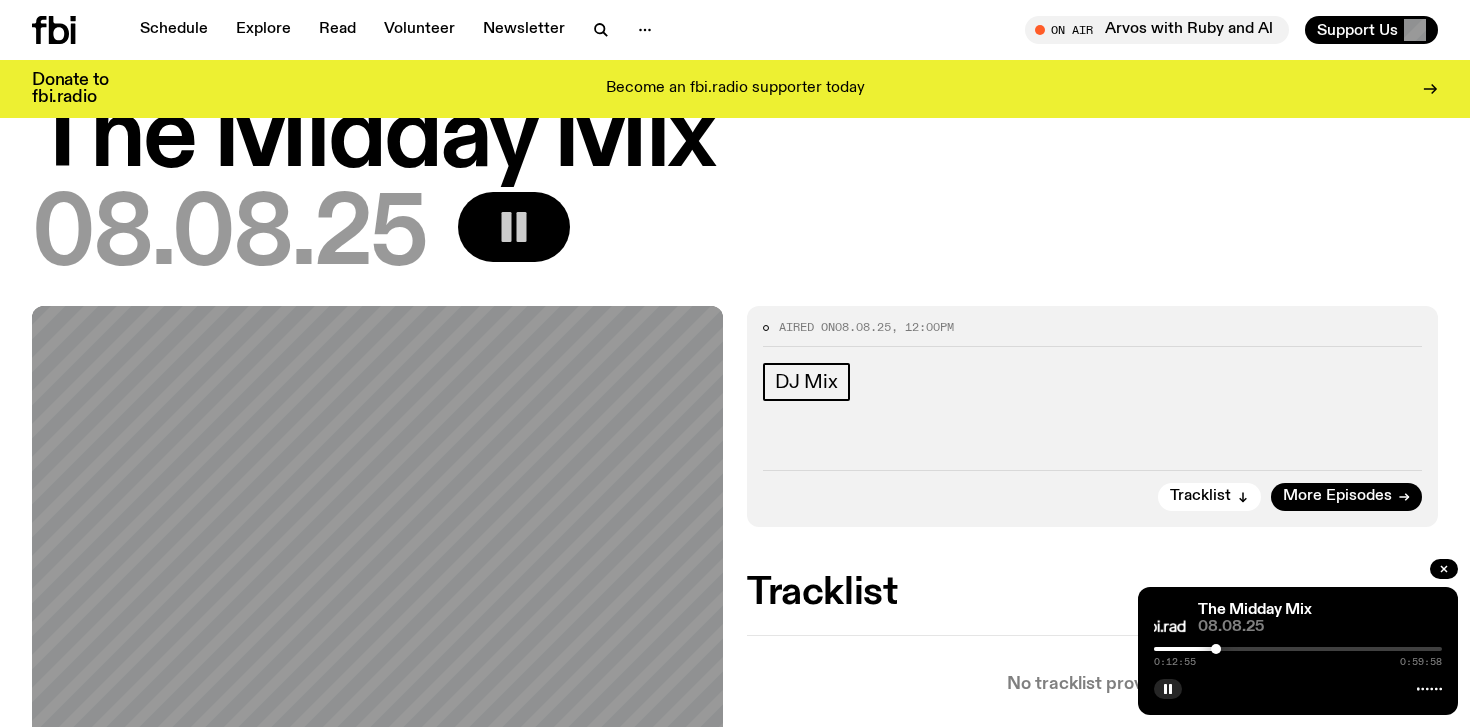click at bounding box center (1298, 649) 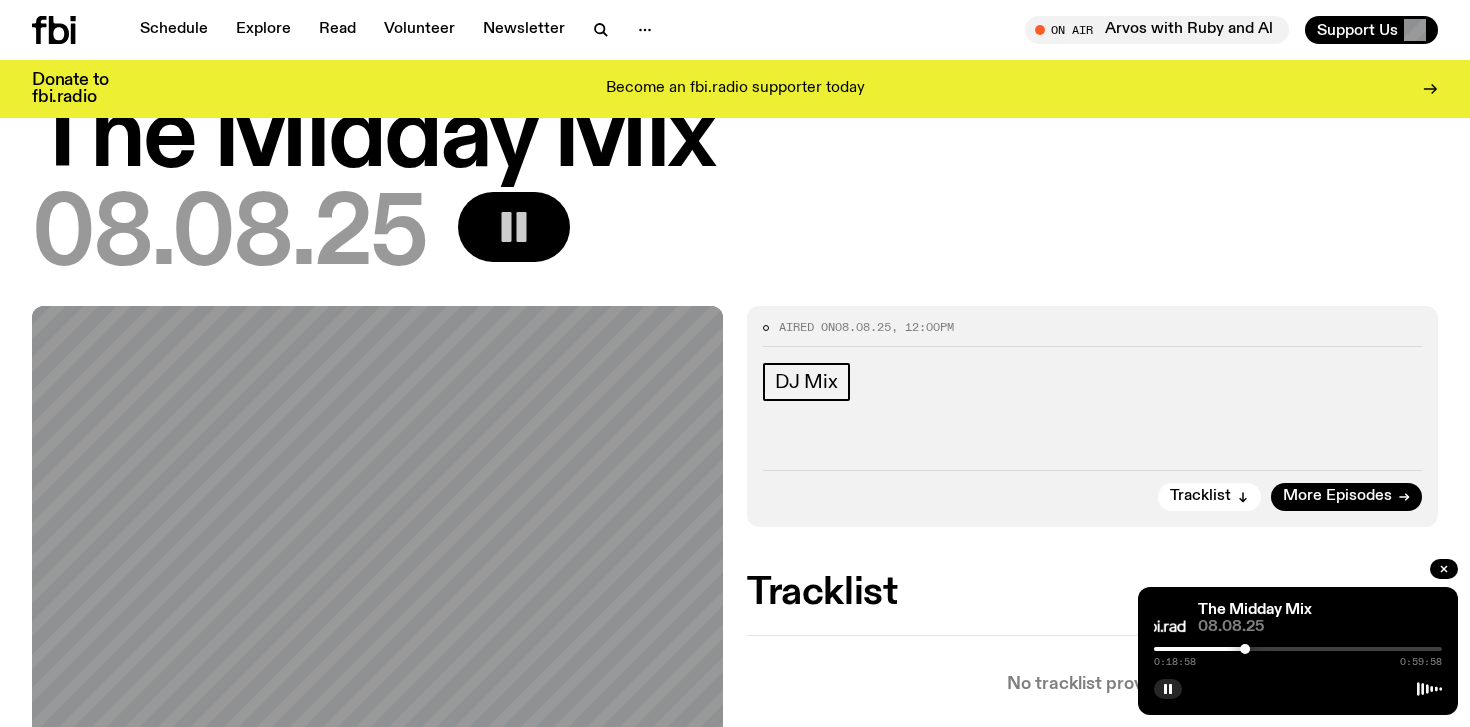 click at bounding box center (1298, 649) 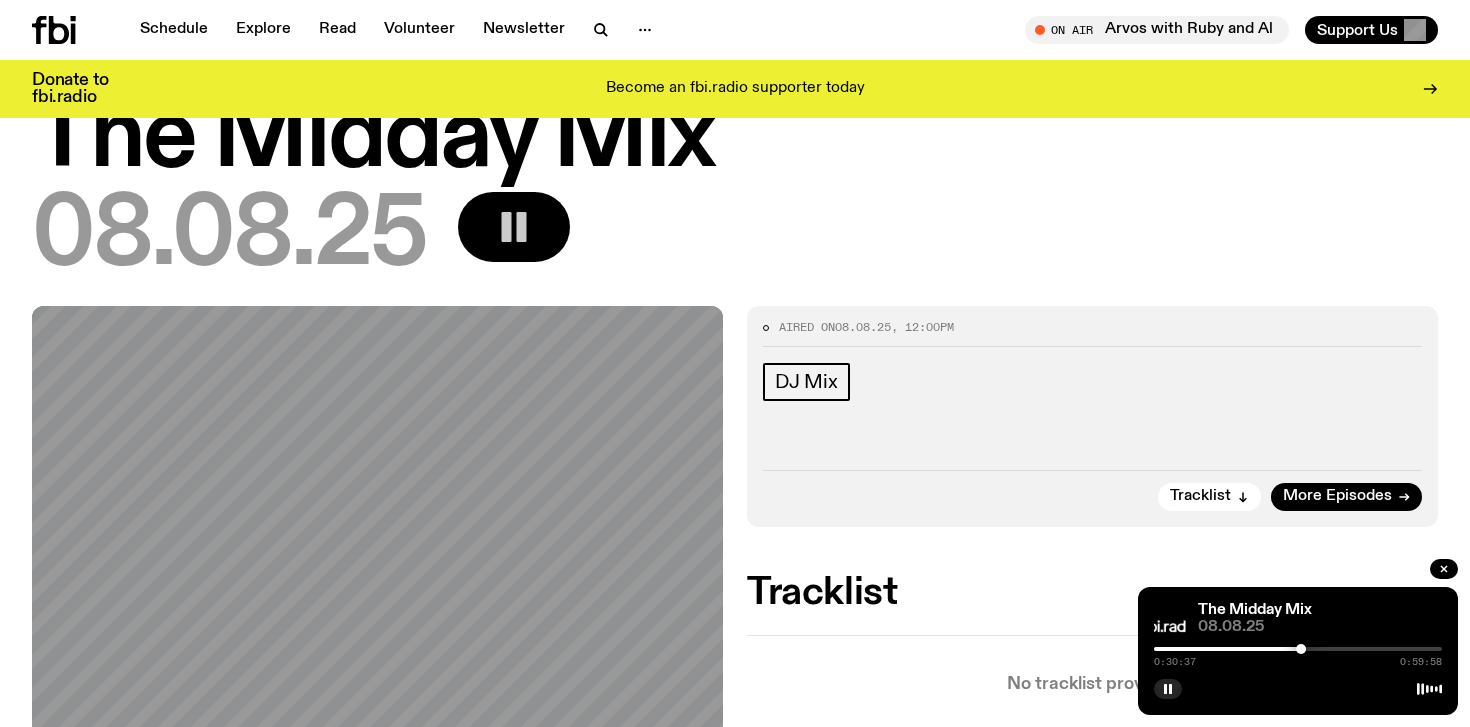click at bounding box center [1298, 649] 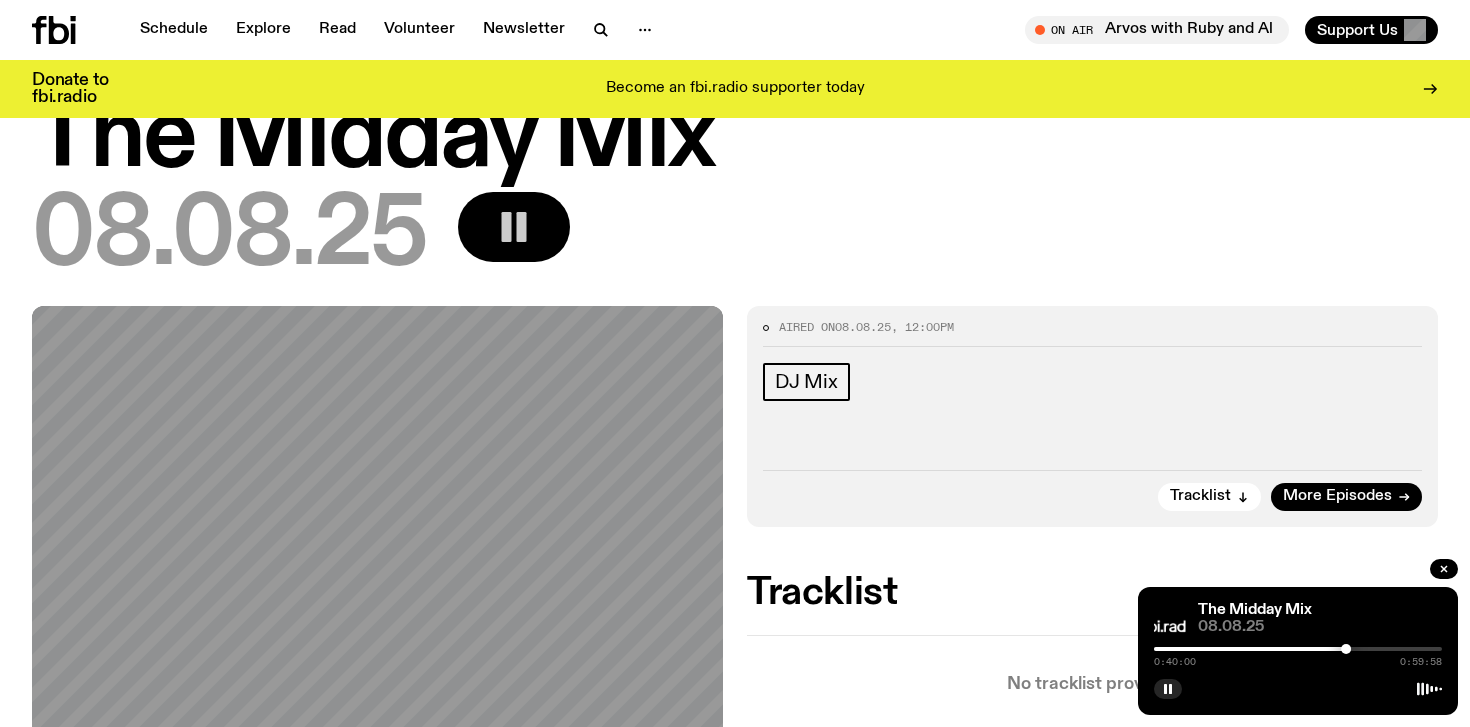 click at bounding box center (1298, 649) 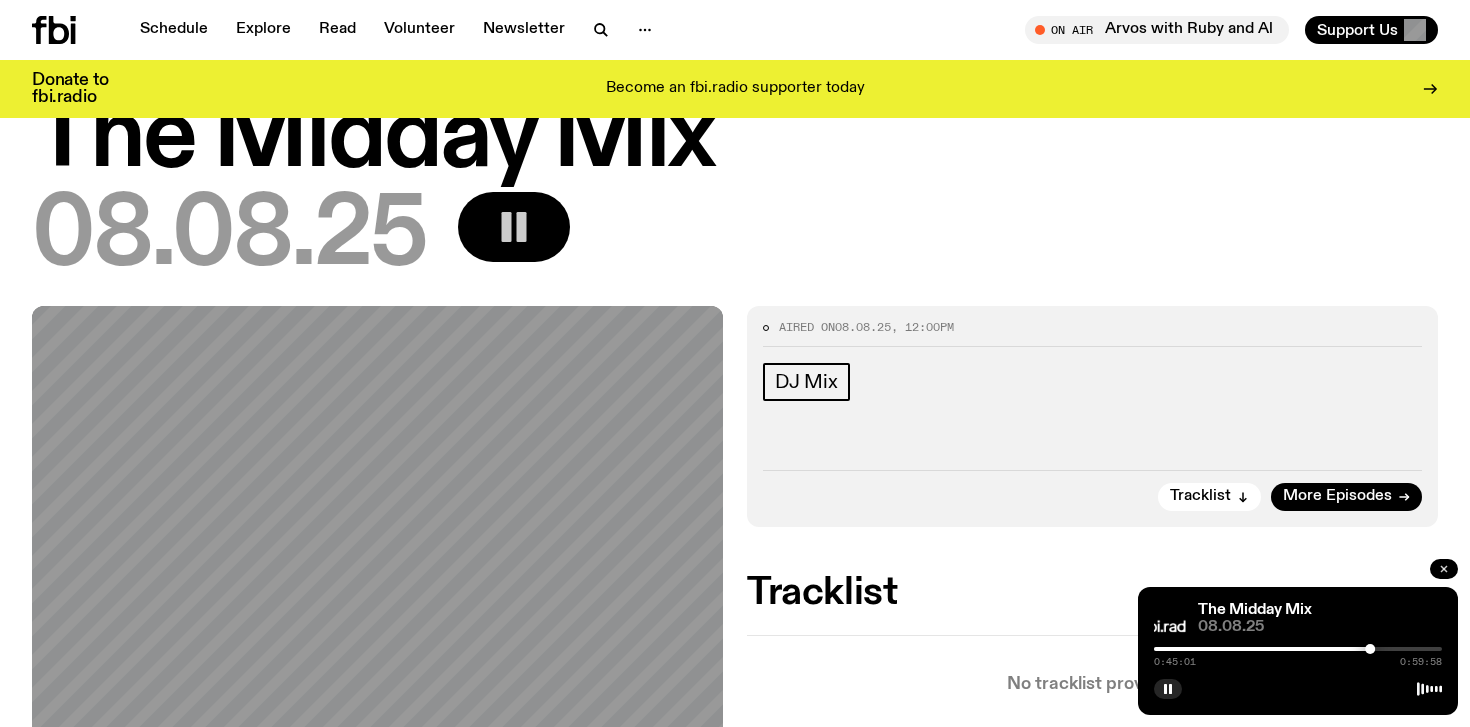 click 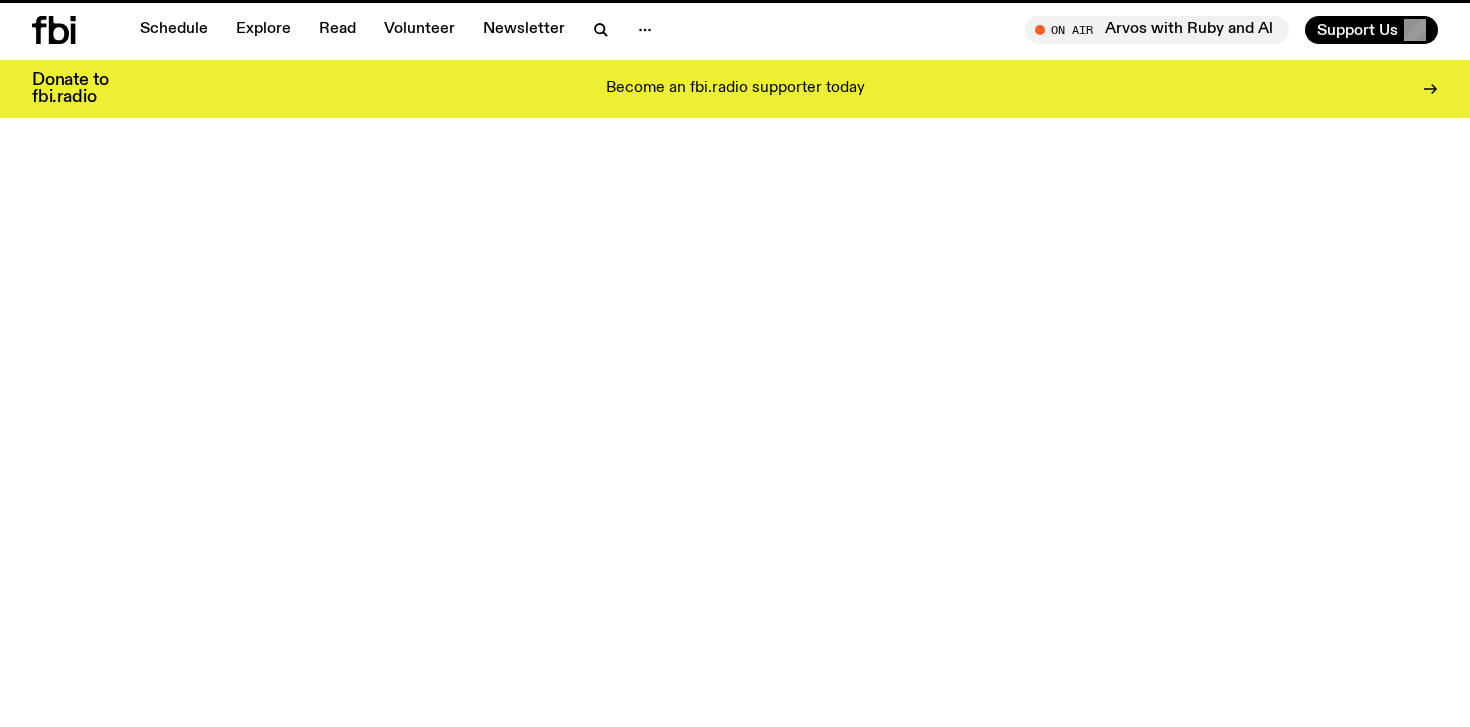 scroll, scrollTop: 760, scrollLeft: 0, axis: vertical 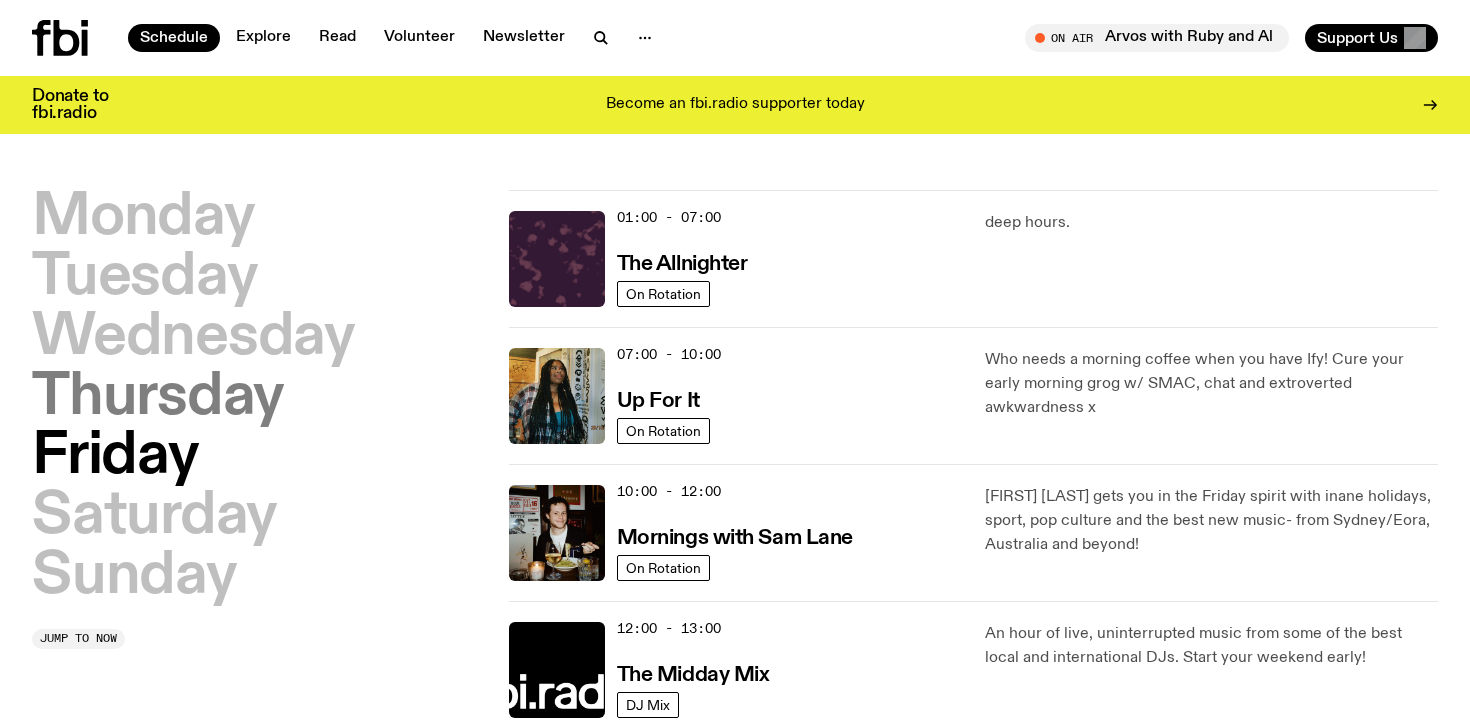 click on "Thursday" at bounding box center [158, 398] 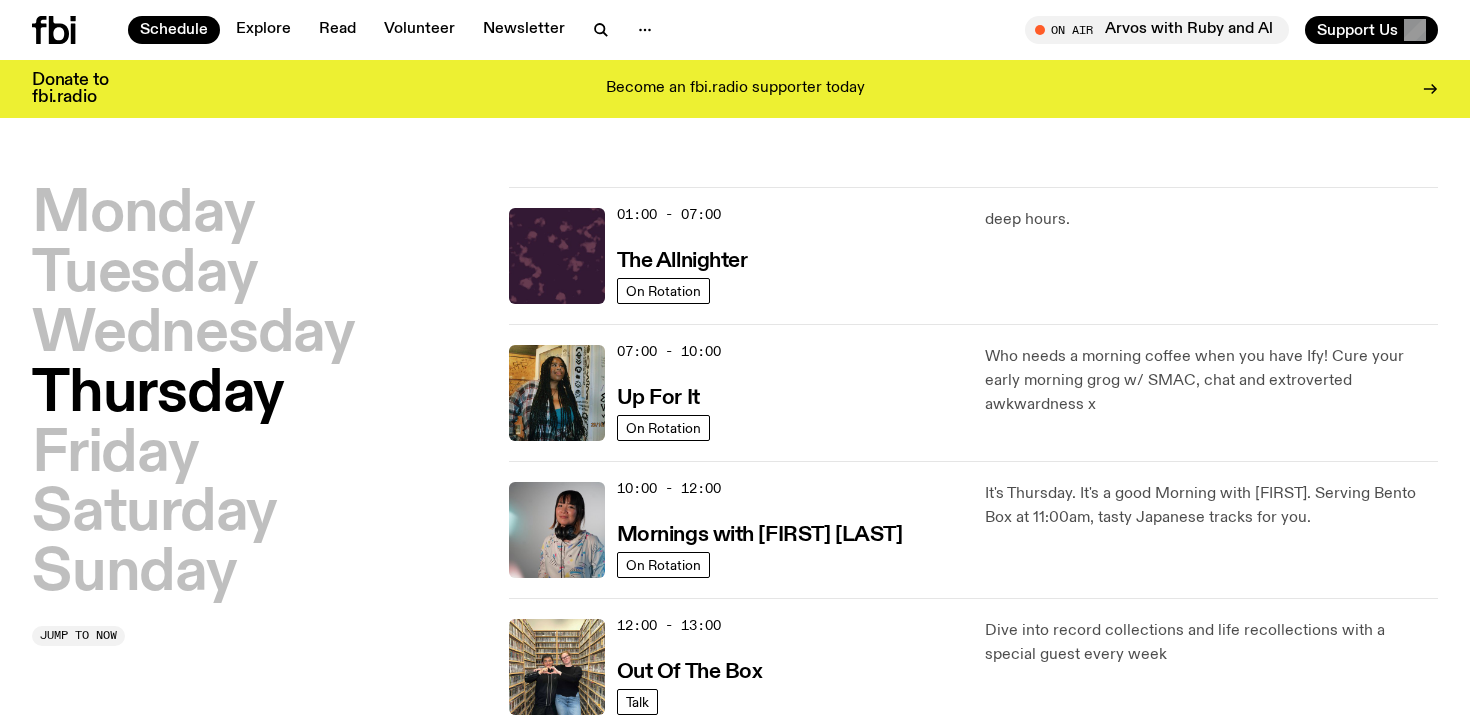 scroll, scrollTop: 56, scrollLeft: 0, axis: vertical 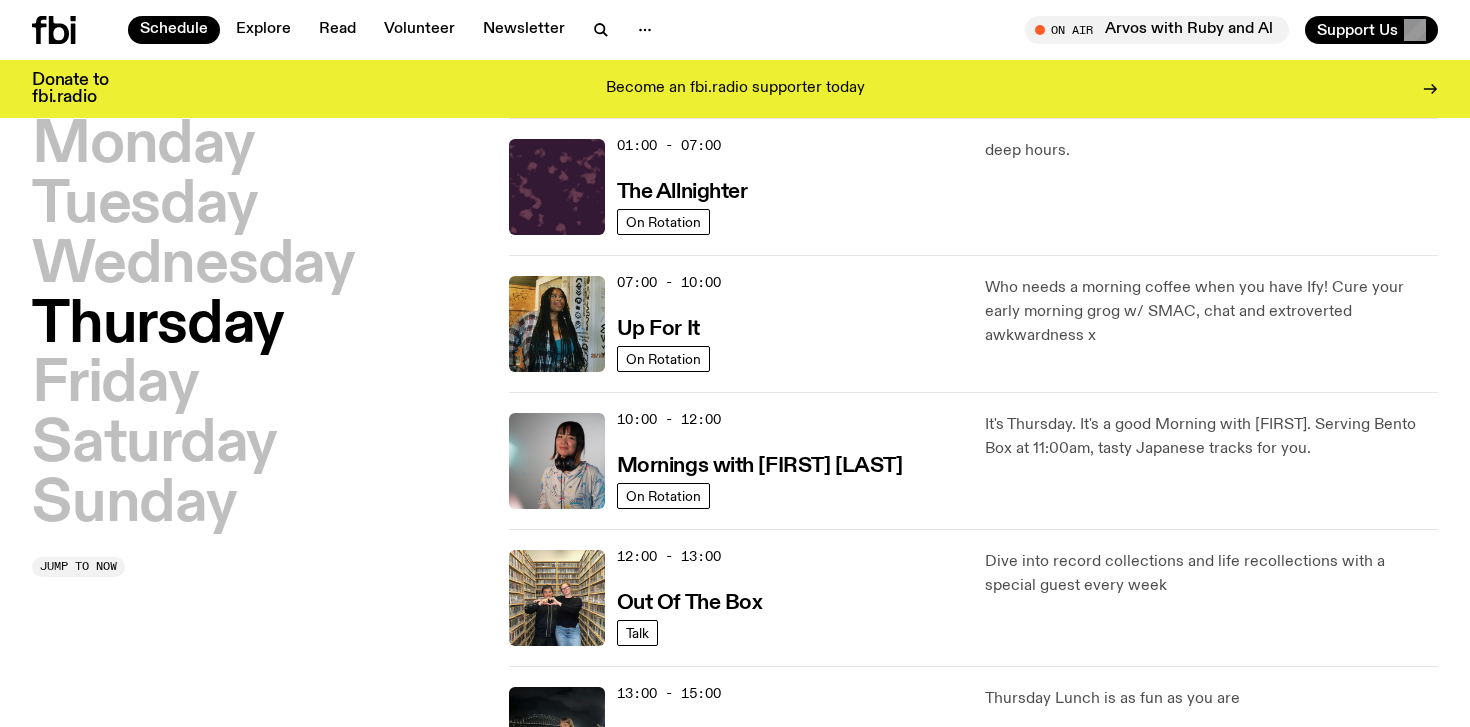 type 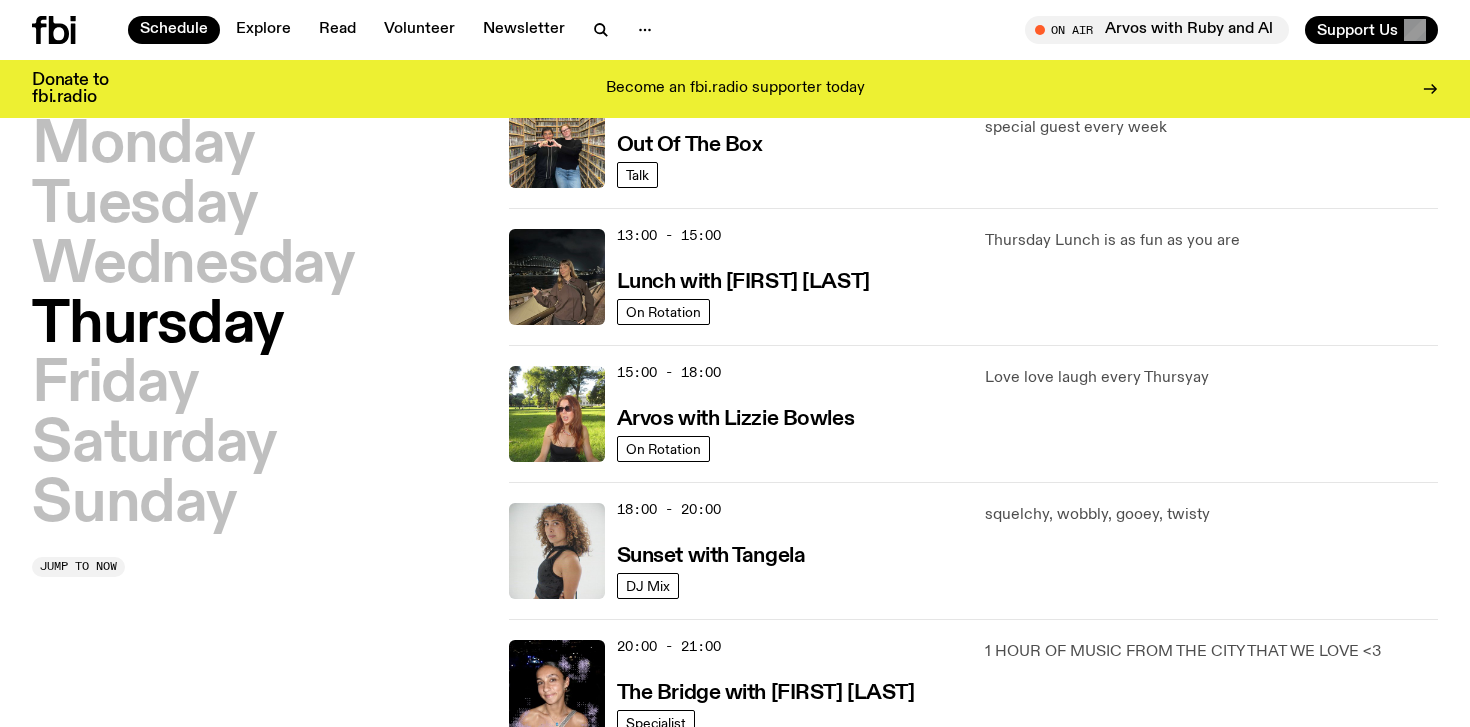 scroll, scrollTop: 536, scrollLeft: 0, axis: vertical 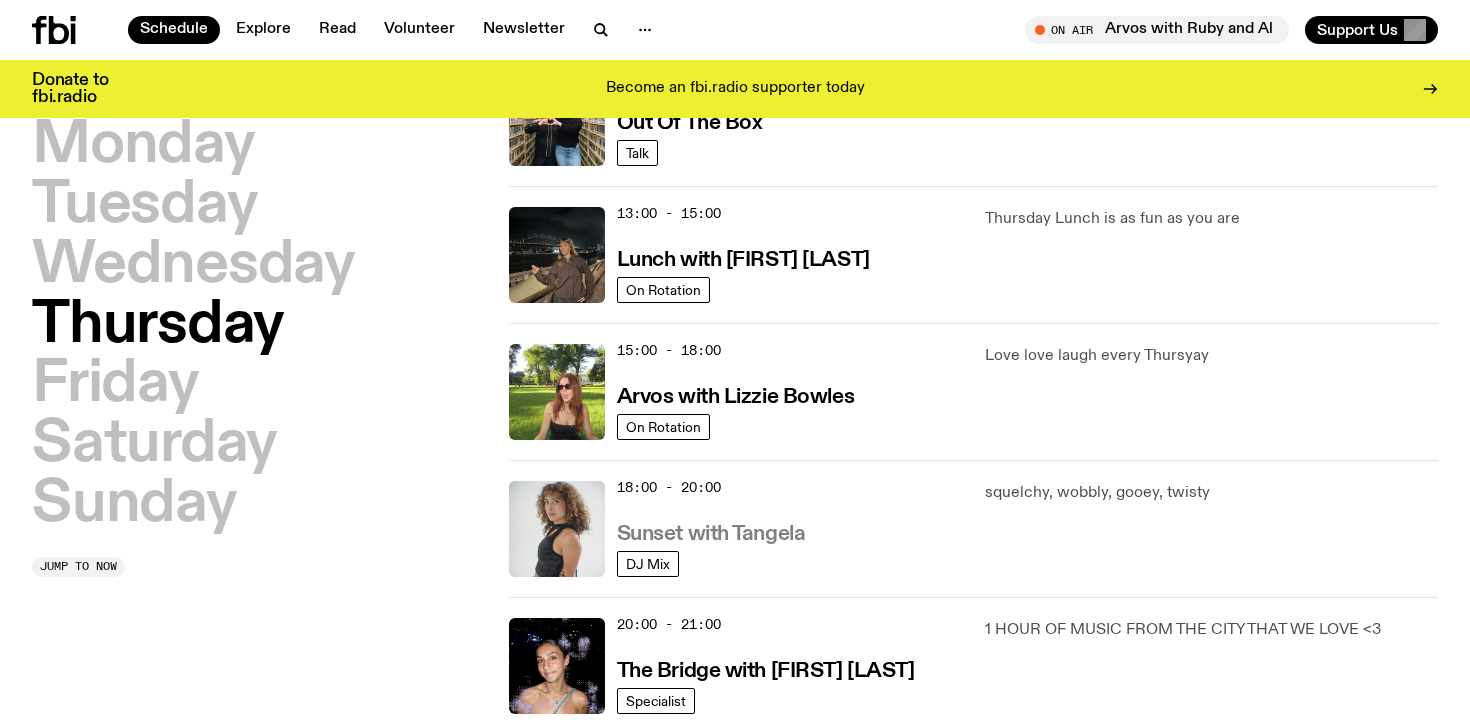 click on "Sunset with Tangela" at bounding box center [711, 534] 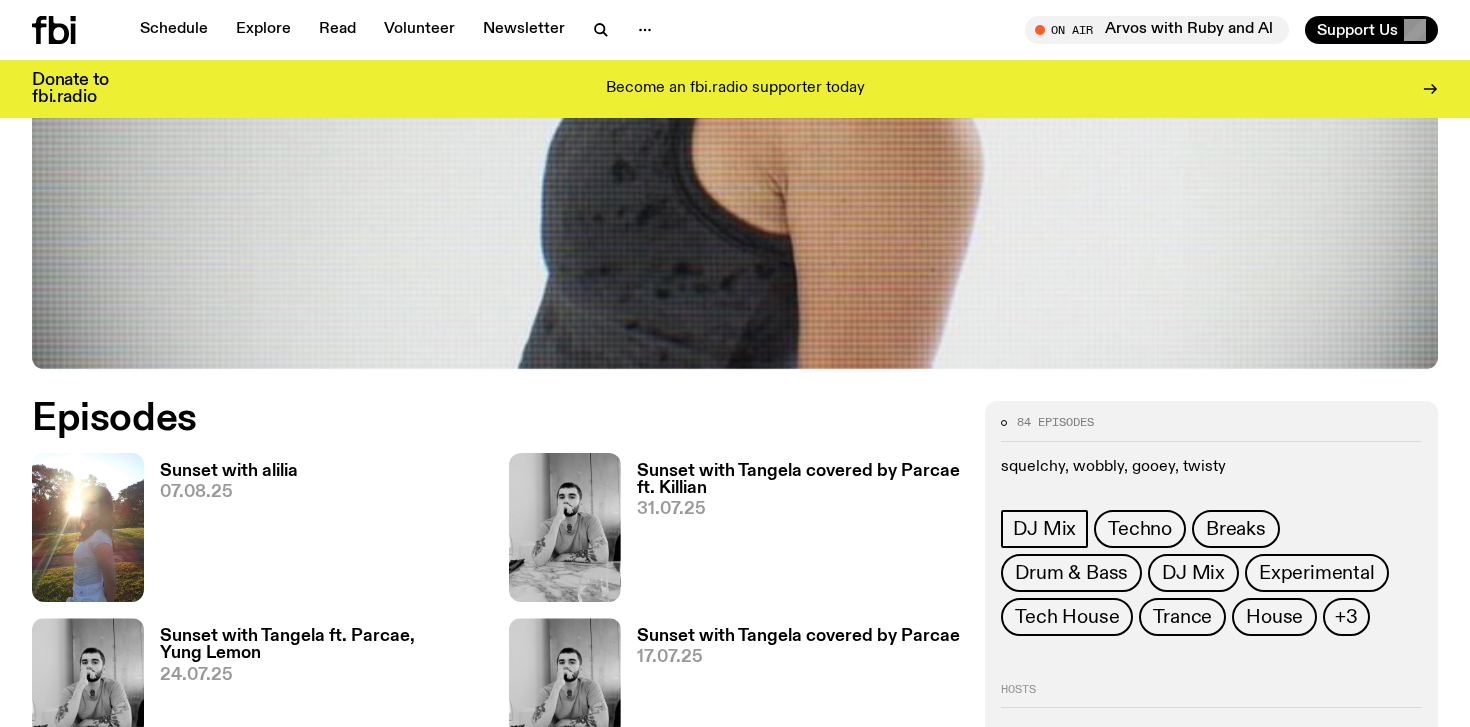 scroll, scrollTop: 720, scrollLeft: 0, axis: vertical 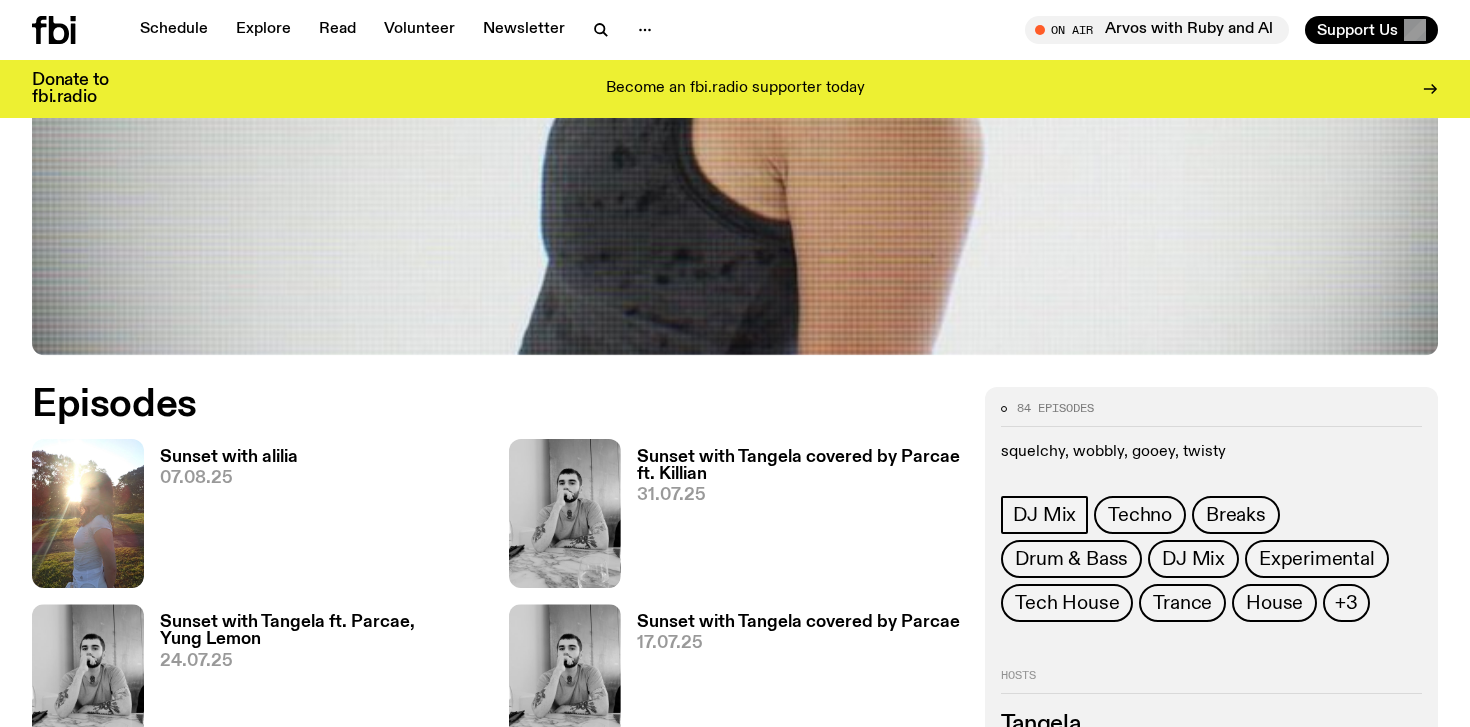 click on "Sunset with alilia" at bounding box center (229, 457) 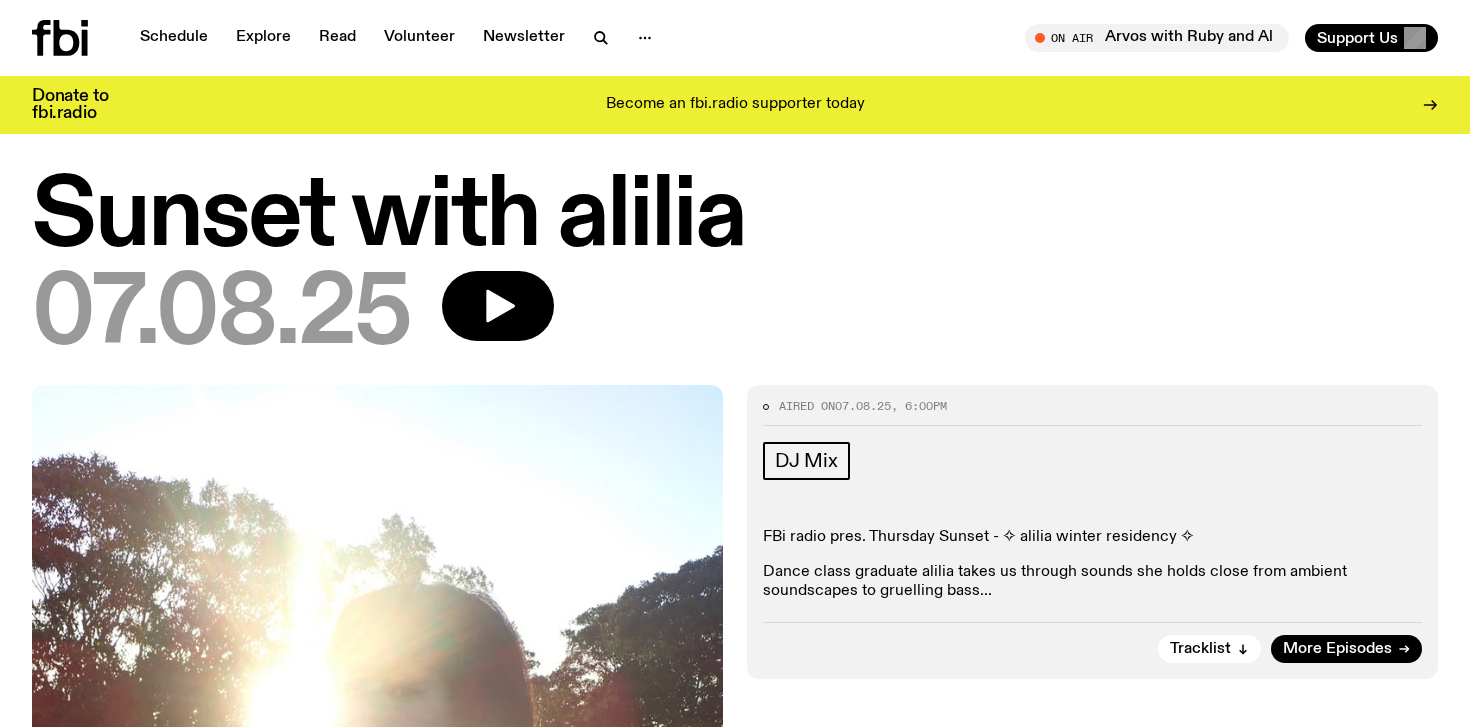 scroll, scrollTop: 0, scrollLeft: 0, axis: both 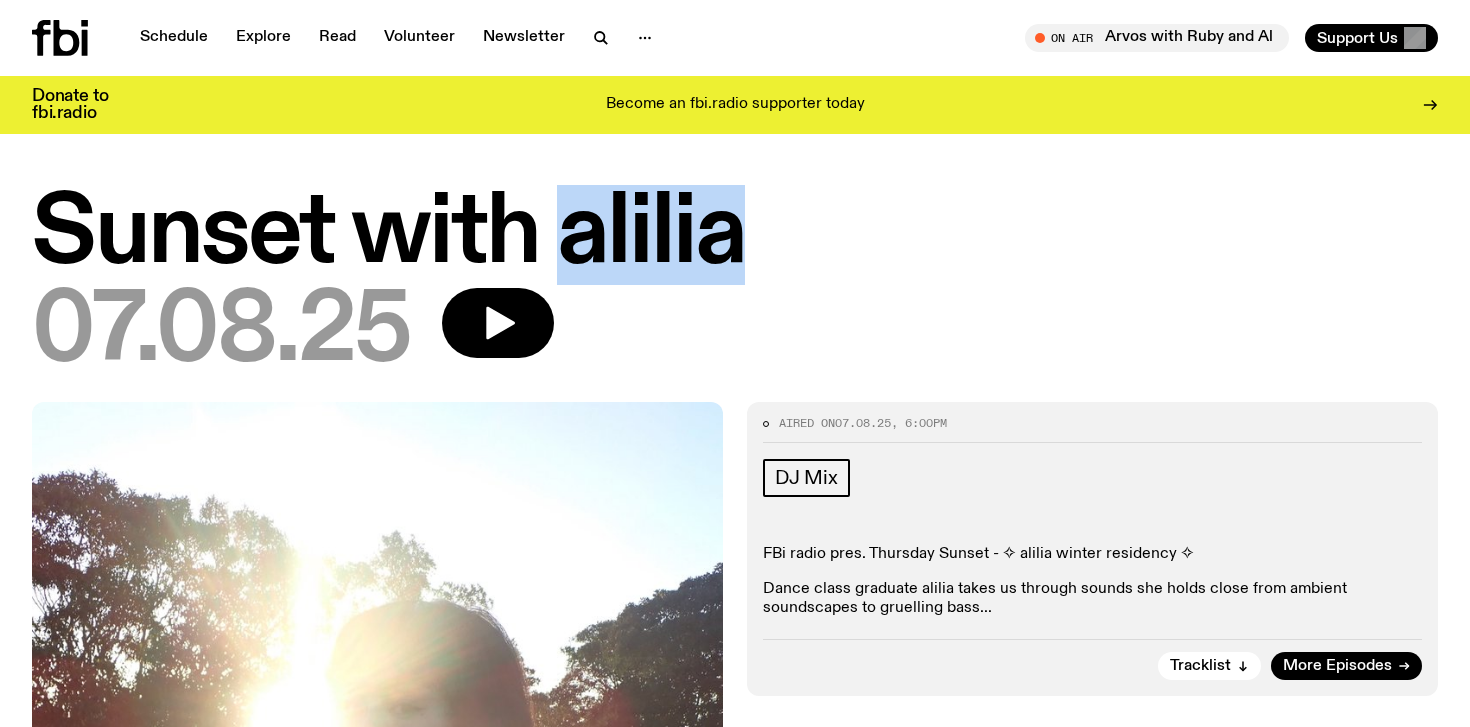 drag, startPoint x: 766, startPoint y: 247, endPoint x: 574, endPoint y: 247, distance: 192 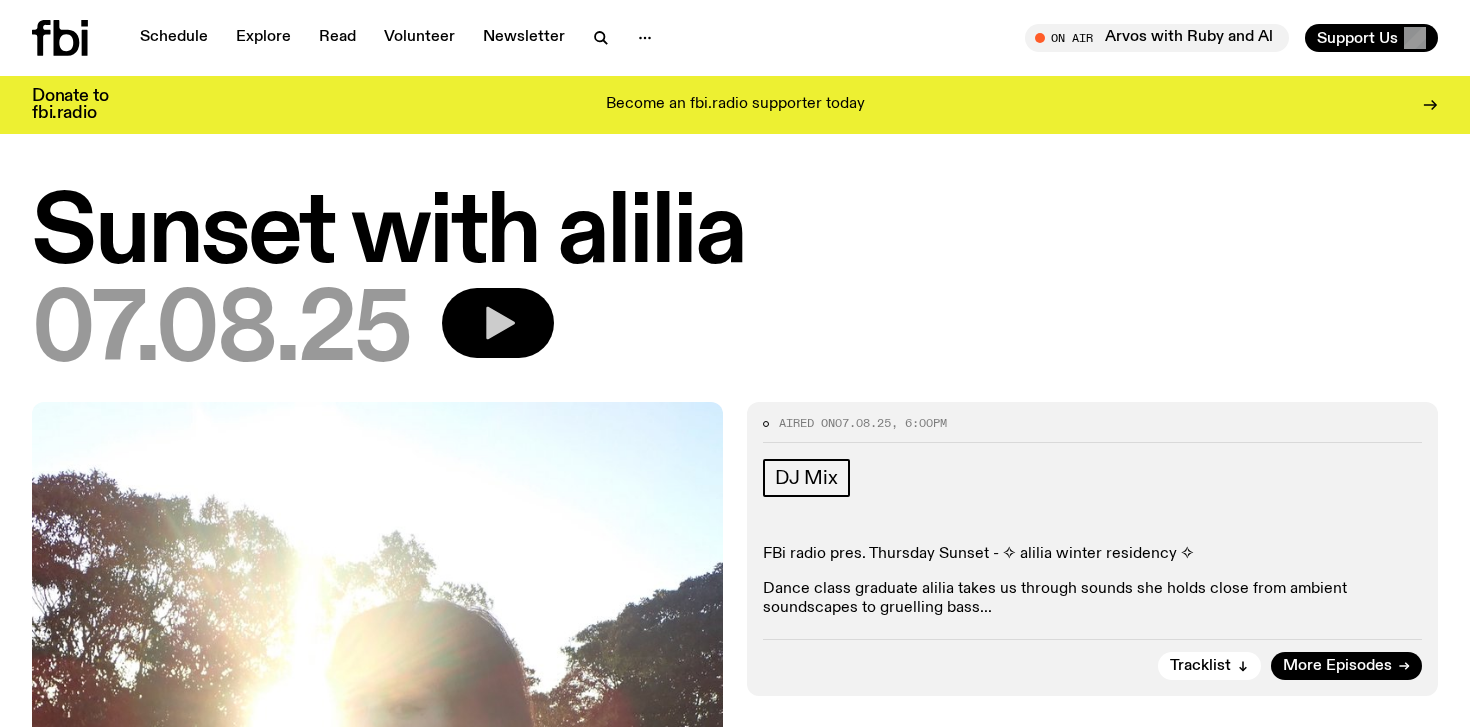click 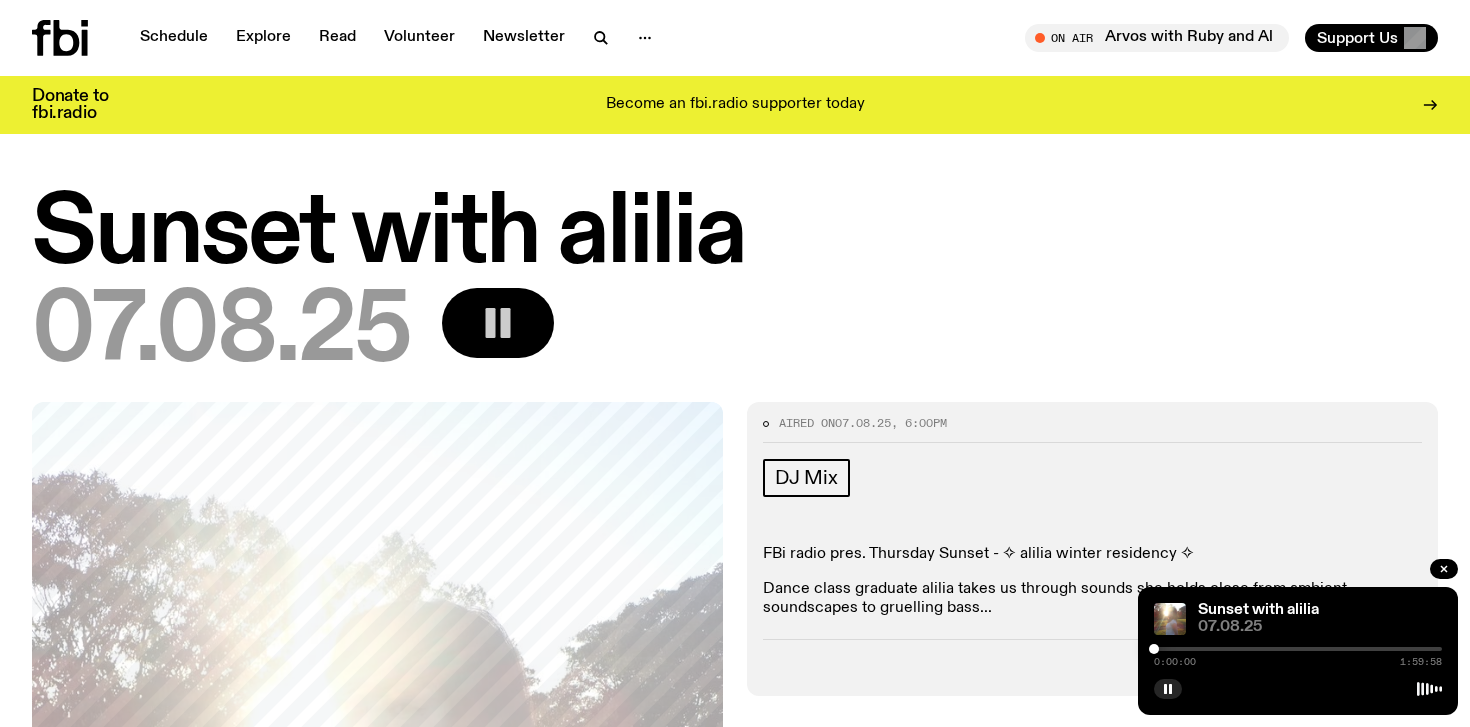 click 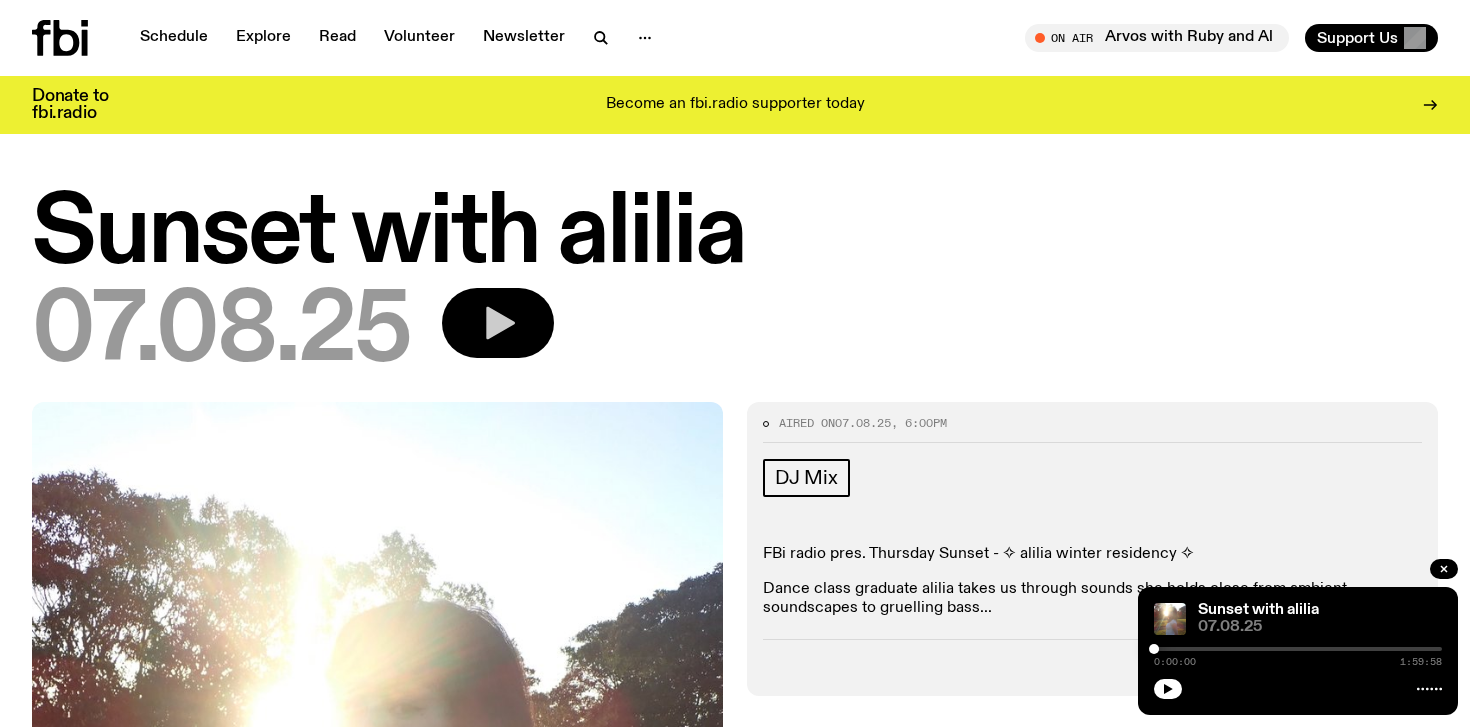 click 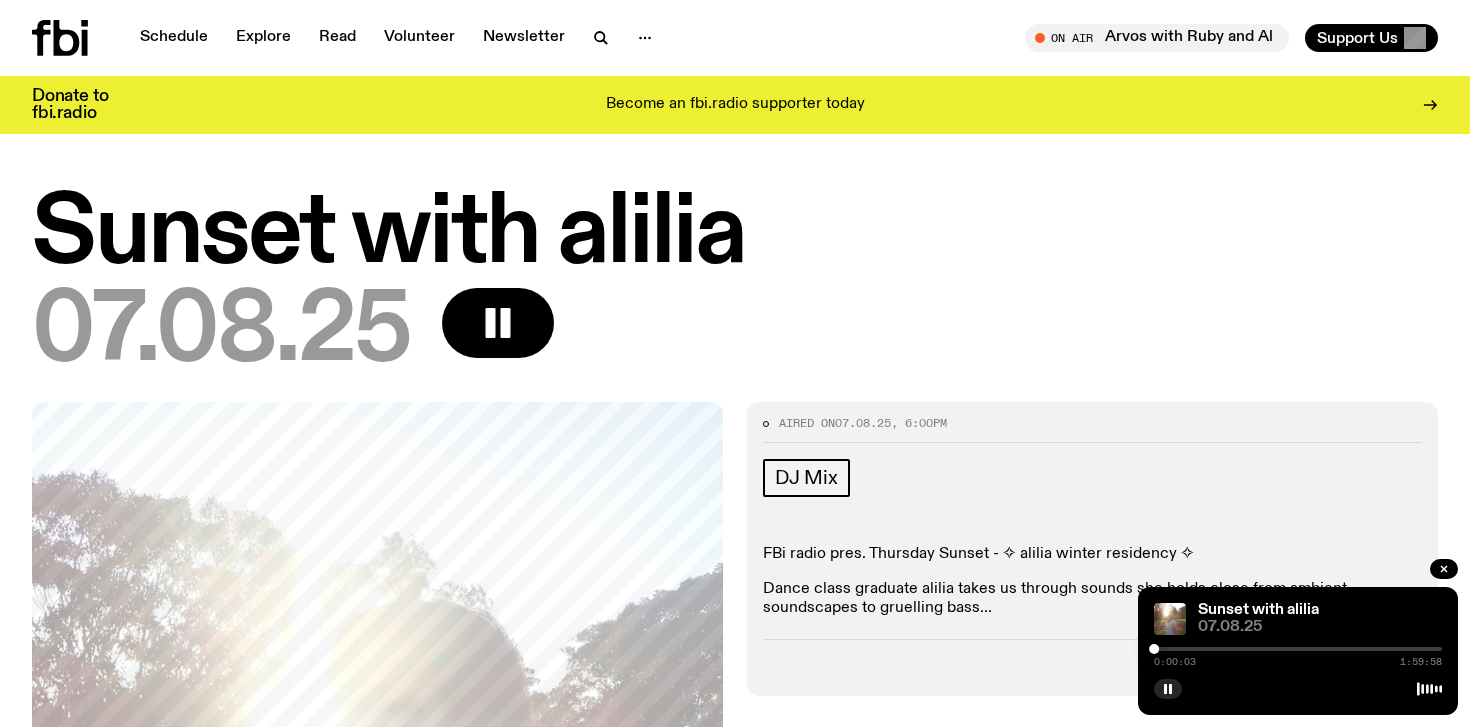 click at bounding box center (1298, 649) 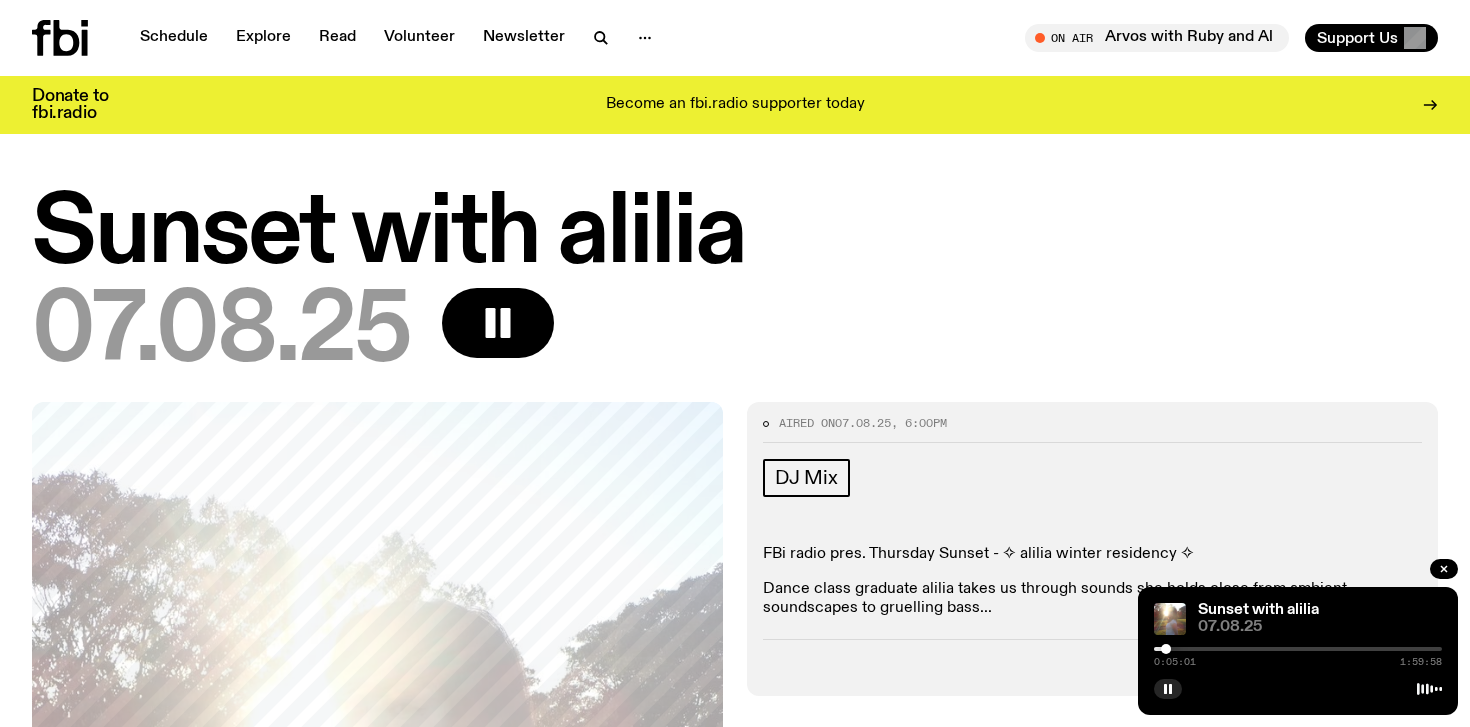 click at bounding box center (1298, 649) 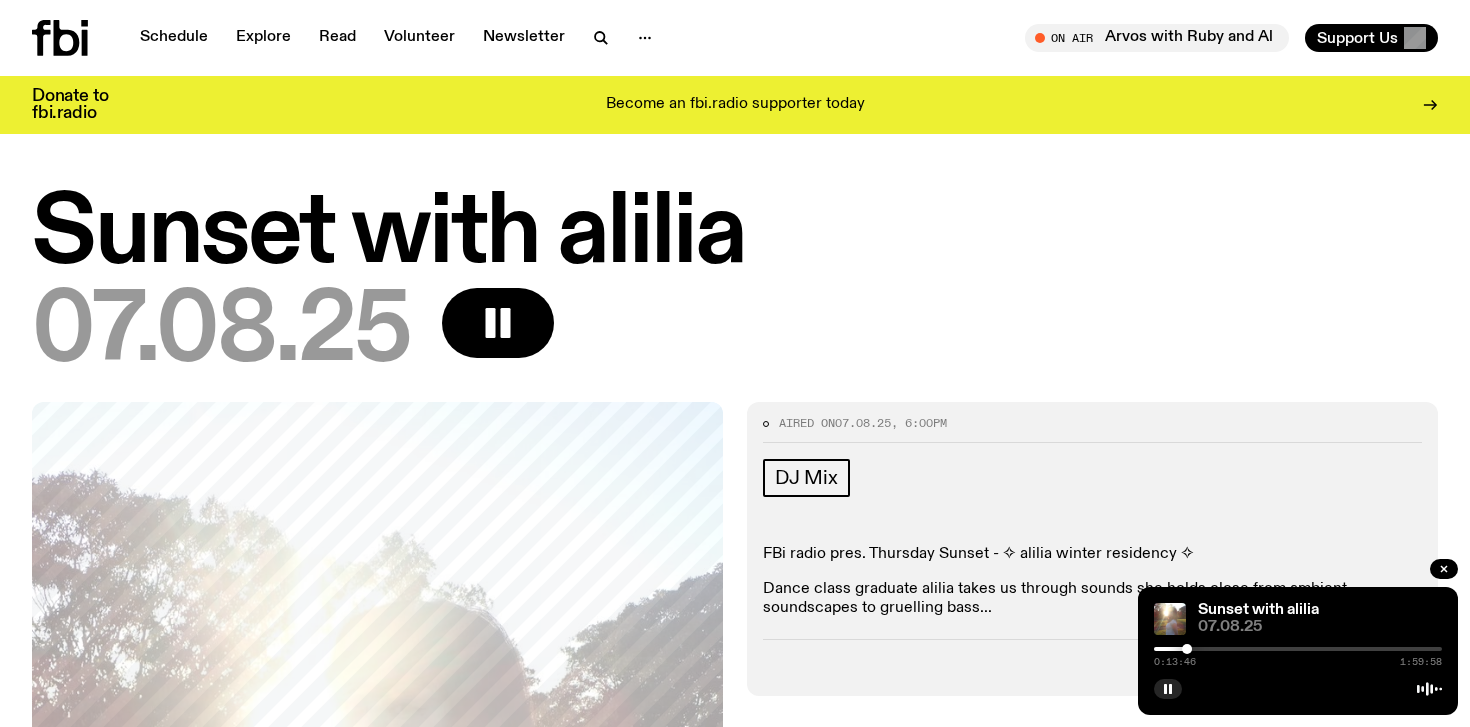click at bounding box center [1298, 649] 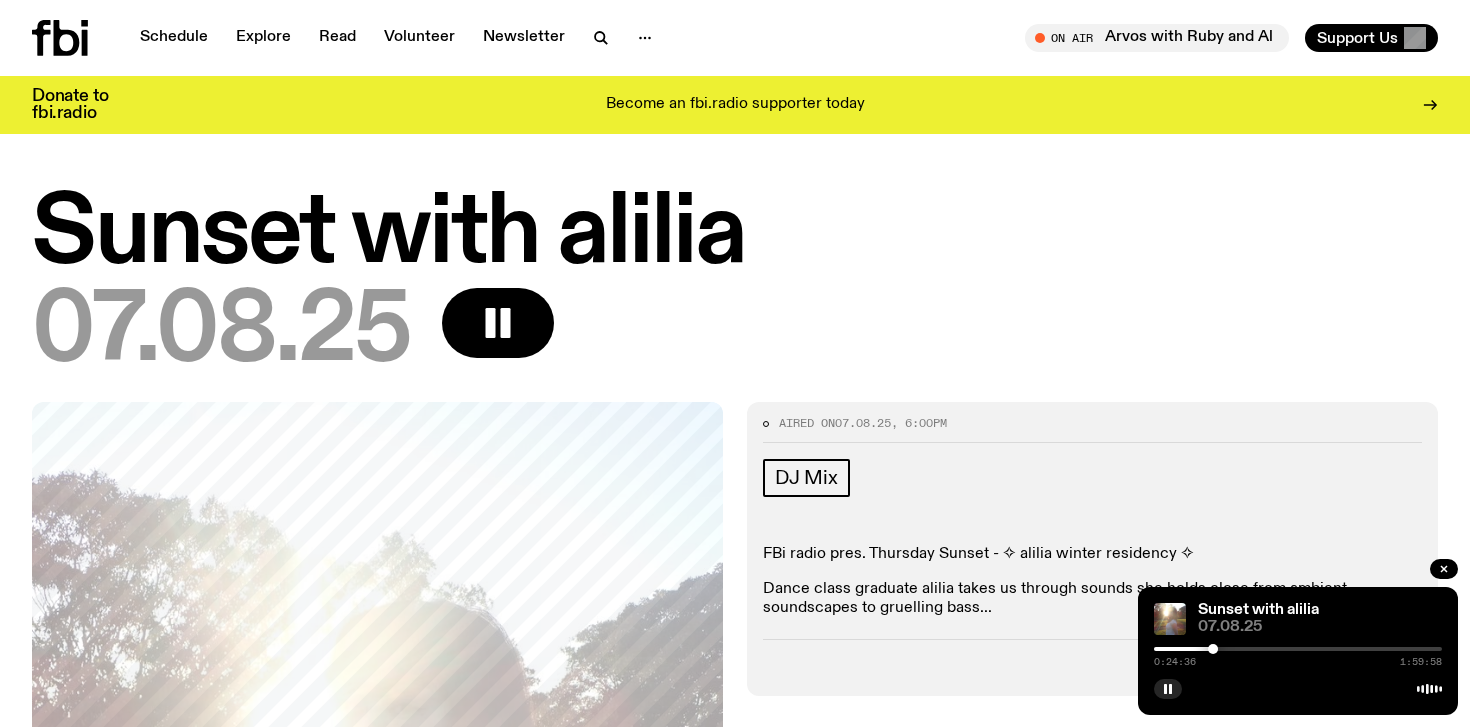 click at bounding box center (1298, 649) 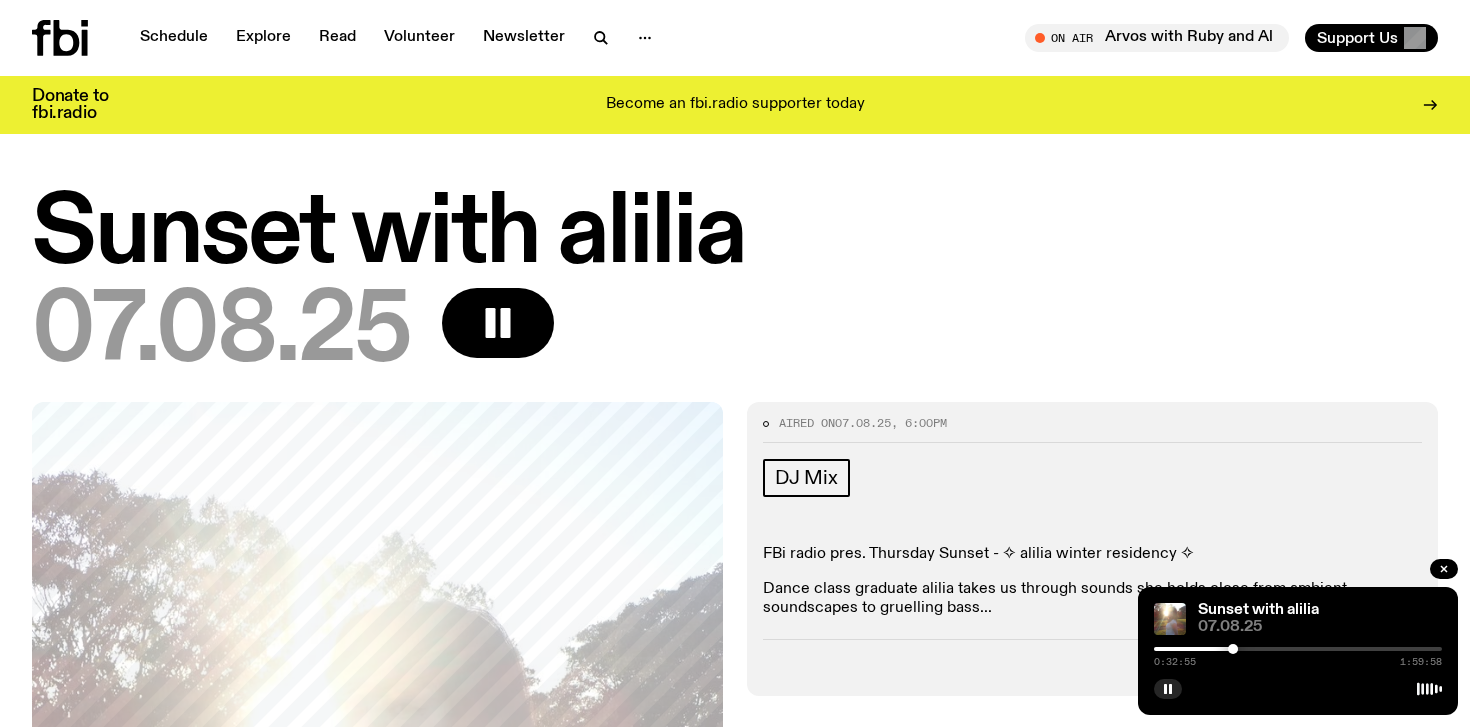 click at bounding box center (1298, 649) 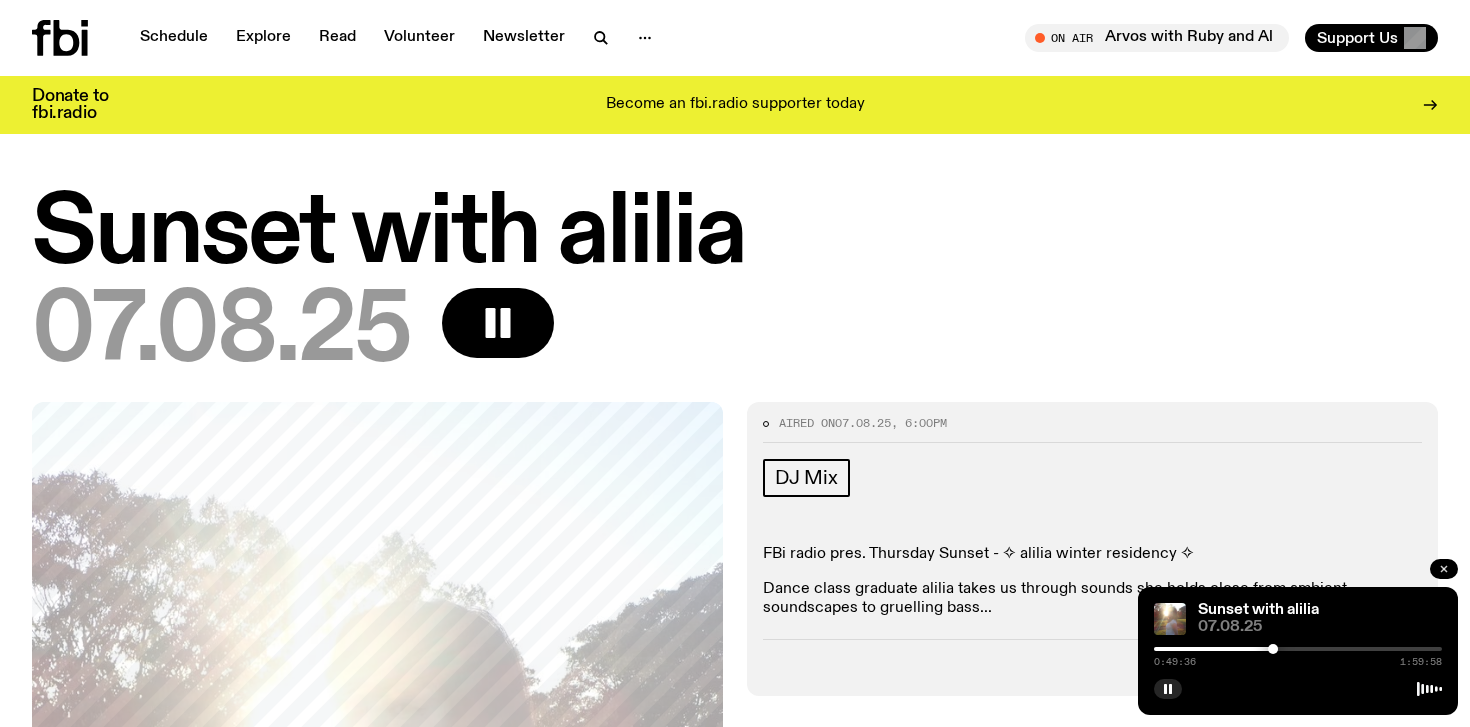 click 